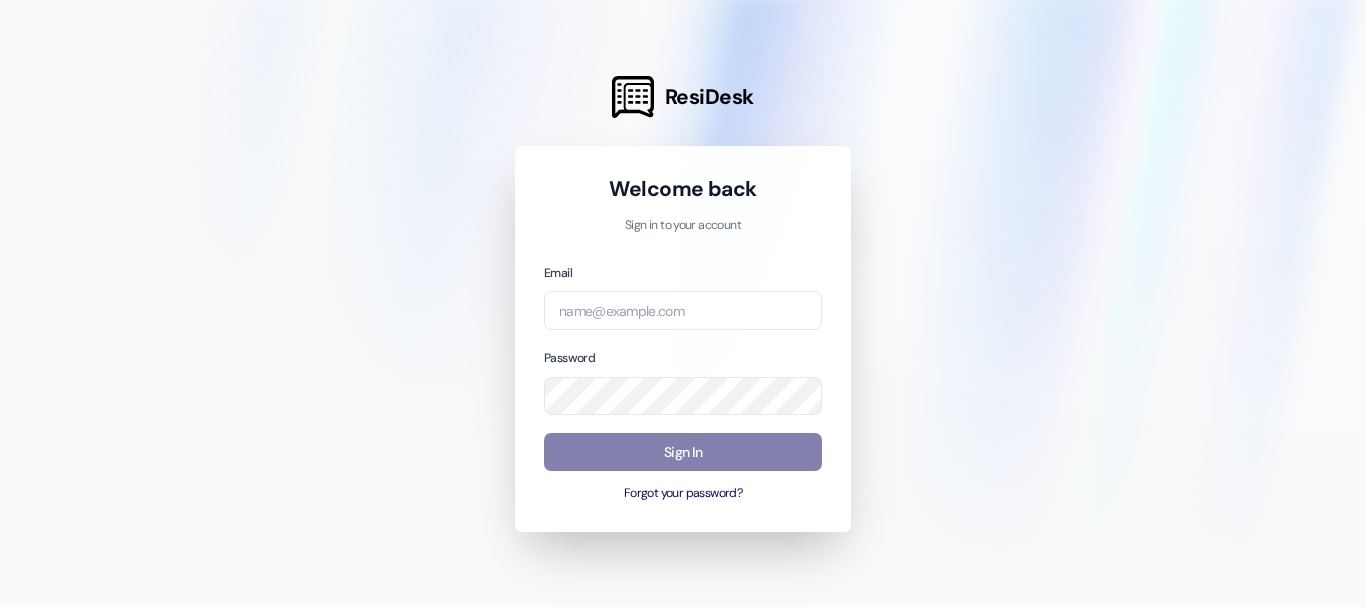 scroll, scrollTop: 0, scrollLeft: 0, axis: both 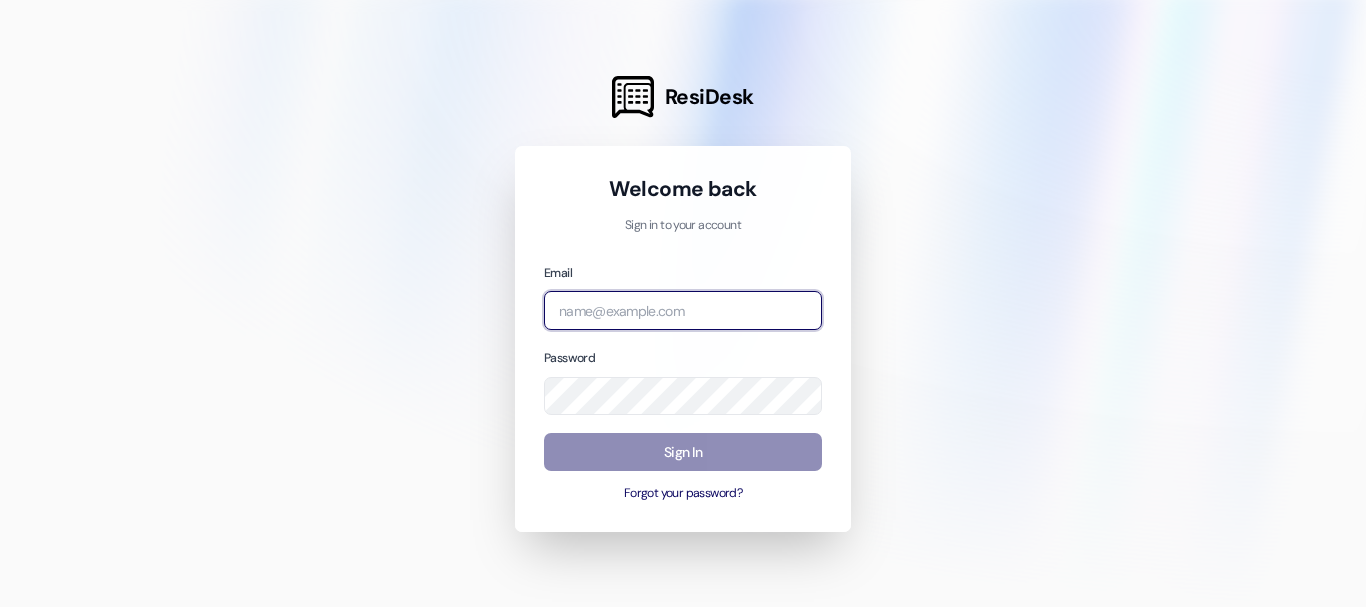 type on "[EMAIL]" 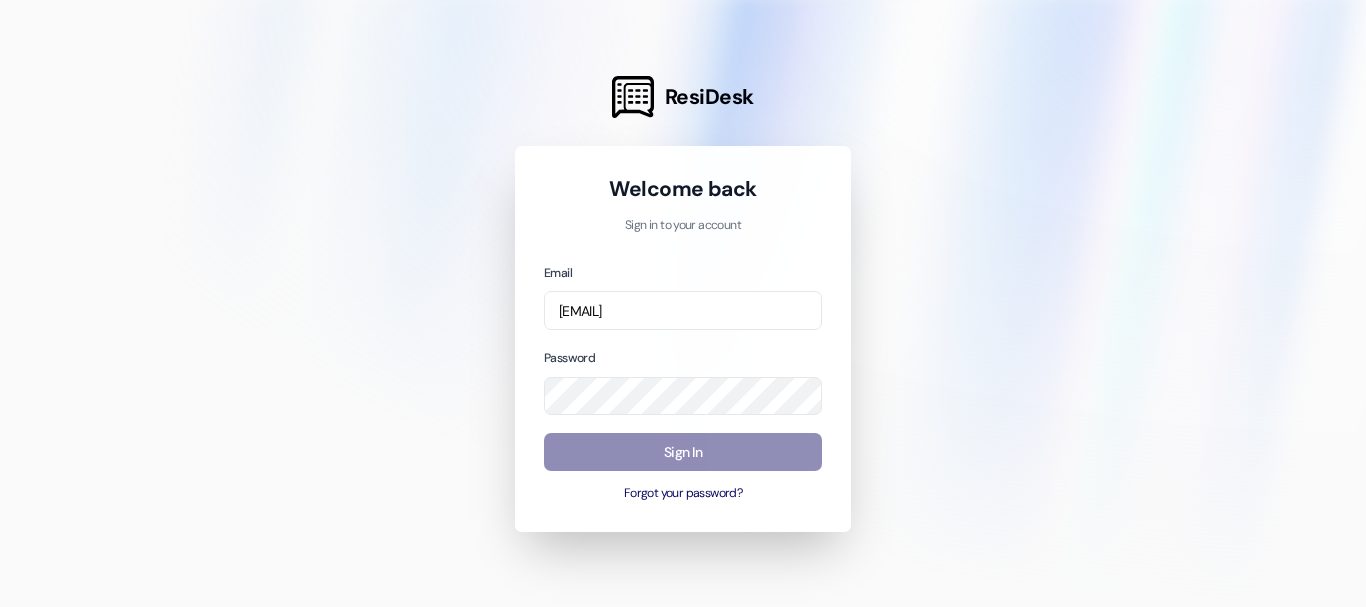click on "Sign In" at bounding box center [683, 452] 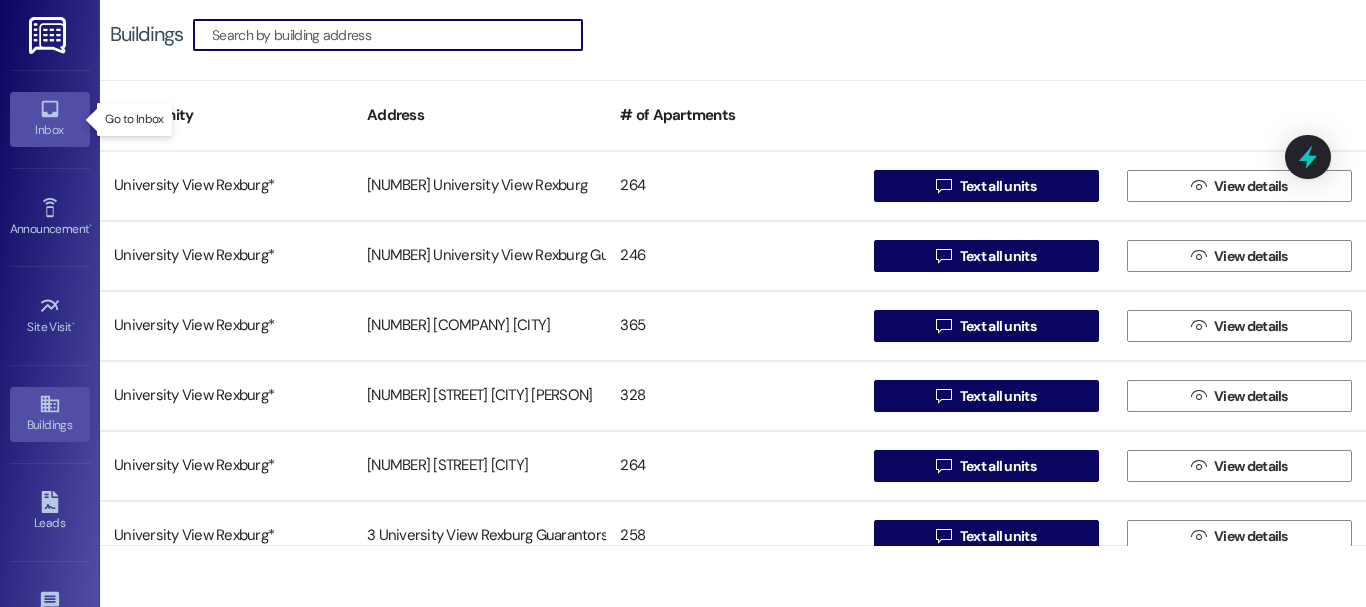 click 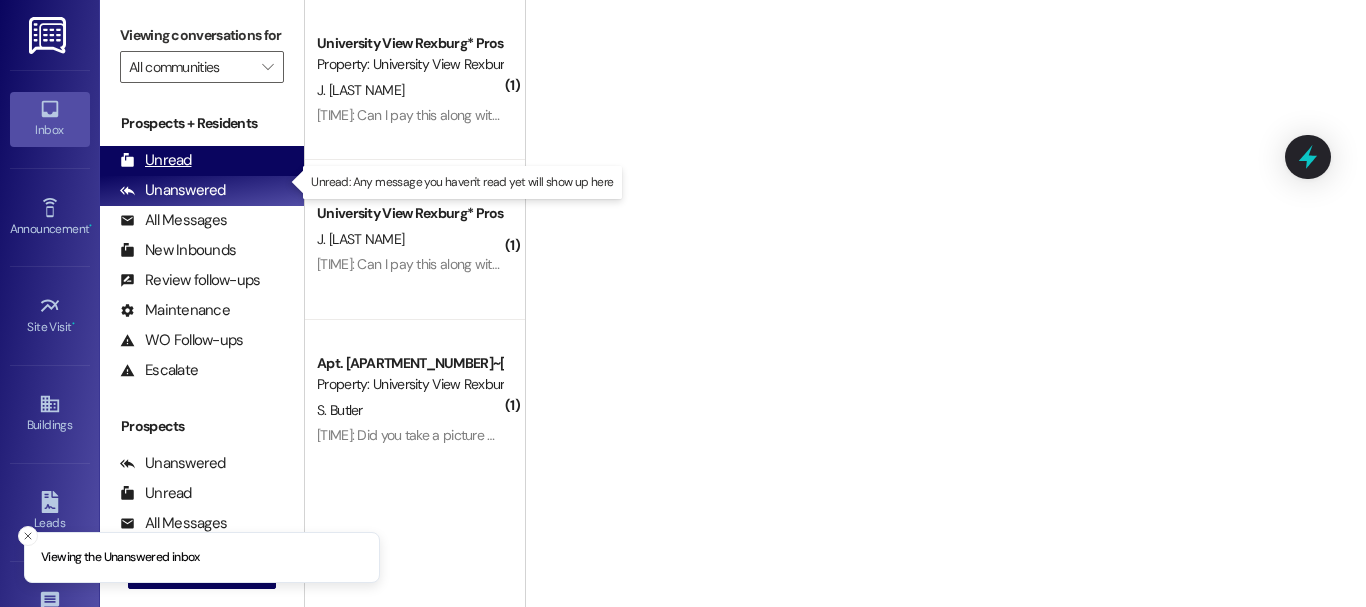 click on "Unread (0)" at bounding box center (202, 161) 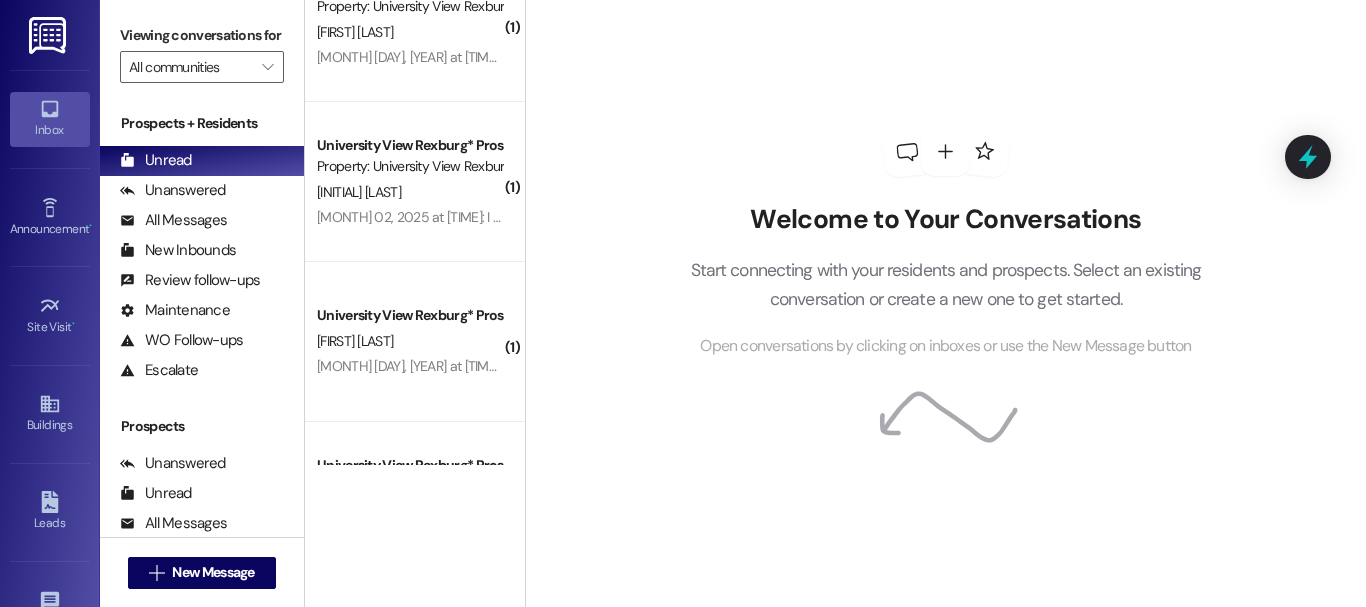 scroll, scrollTop: 1935, scrollLeft: 0, axis: vertical 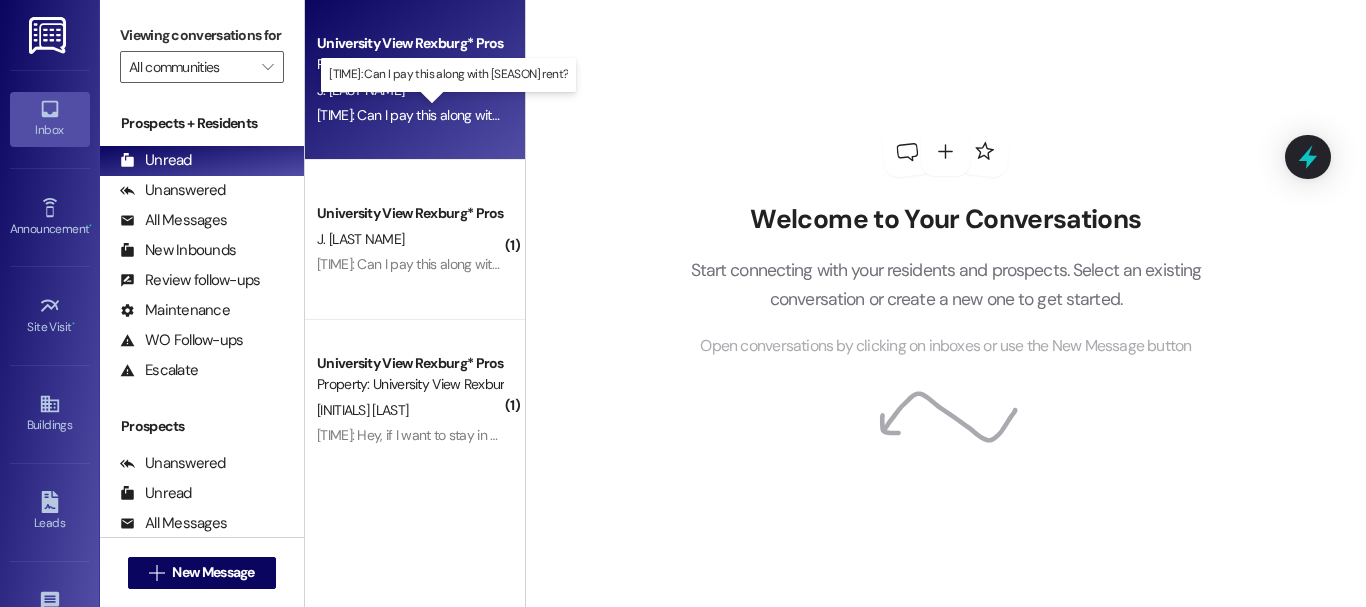 click on "[TIME]: Can I pay this along with [SEASON] rent? [TIME]: Can I pay this along with [SEASON] rent?" at bounding box center (454, 115) 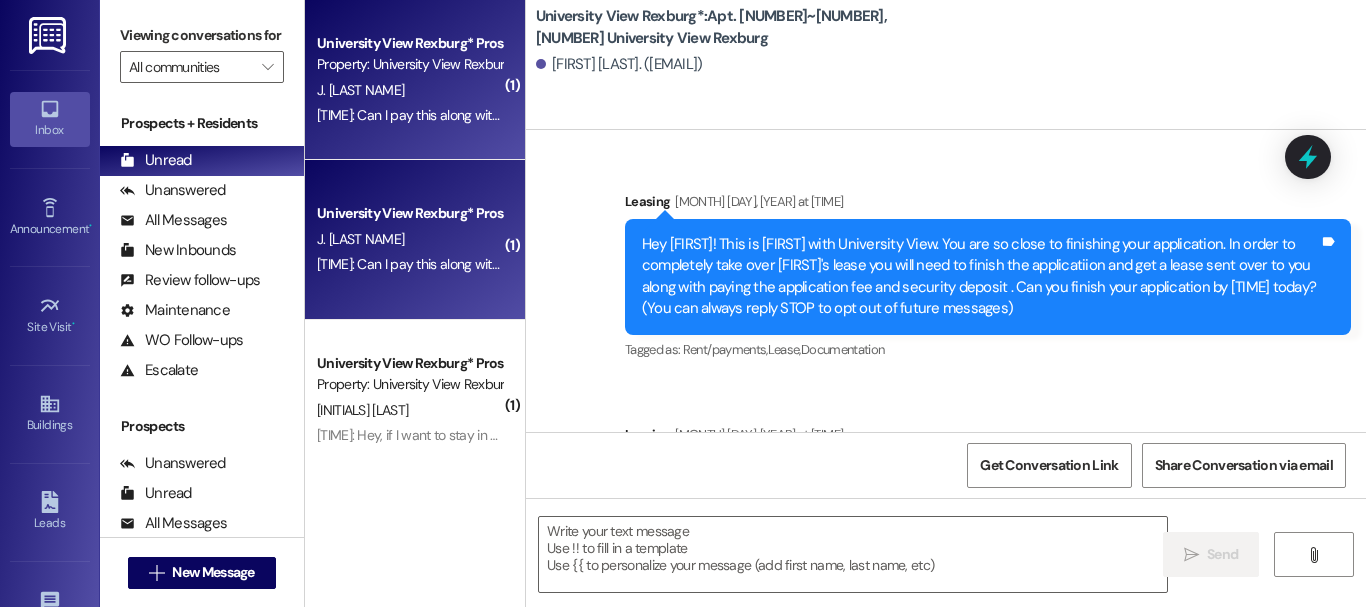 scroll, scrollTop: 17473, scrollLeft: 0, axis: vertical 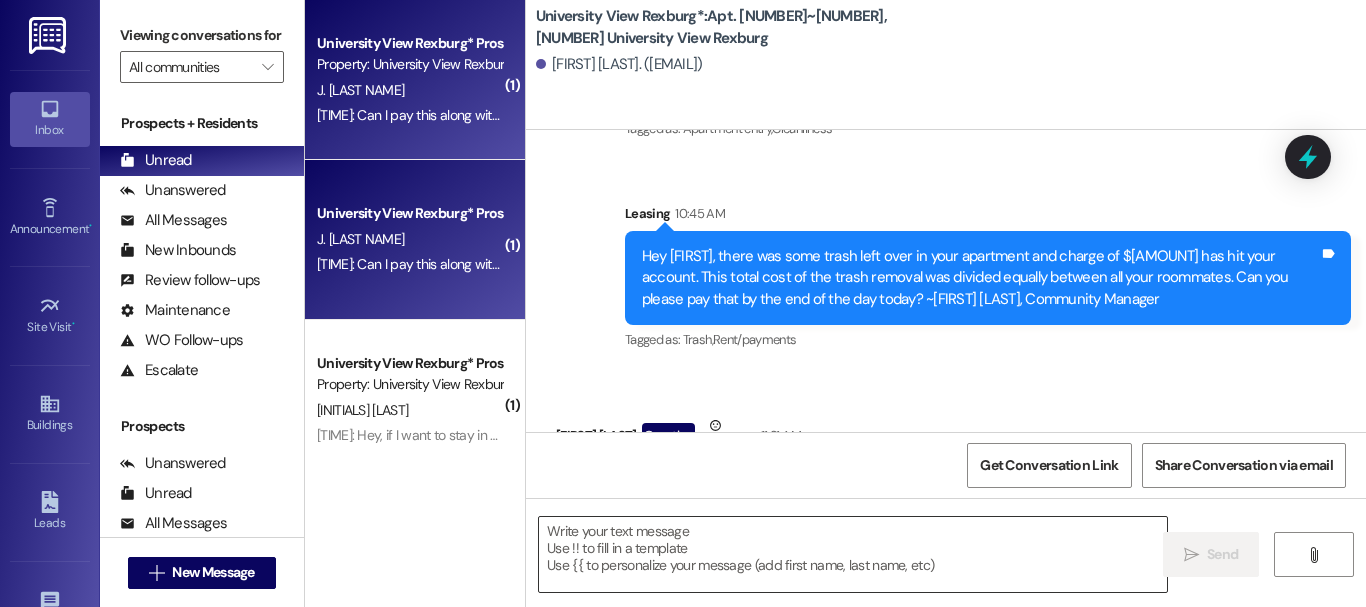 click at bounding box center (853, 554) 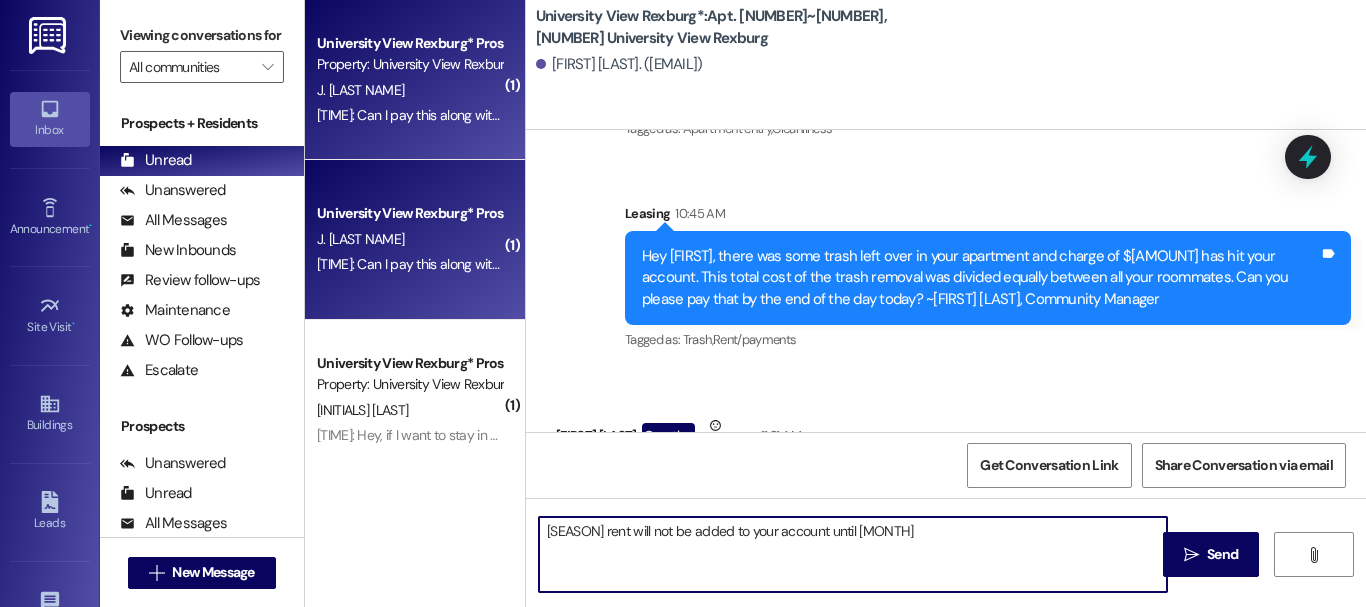 click on "[SEASON] rent will not be added to your account until [MONTH]" at bounding box center (853, 554) 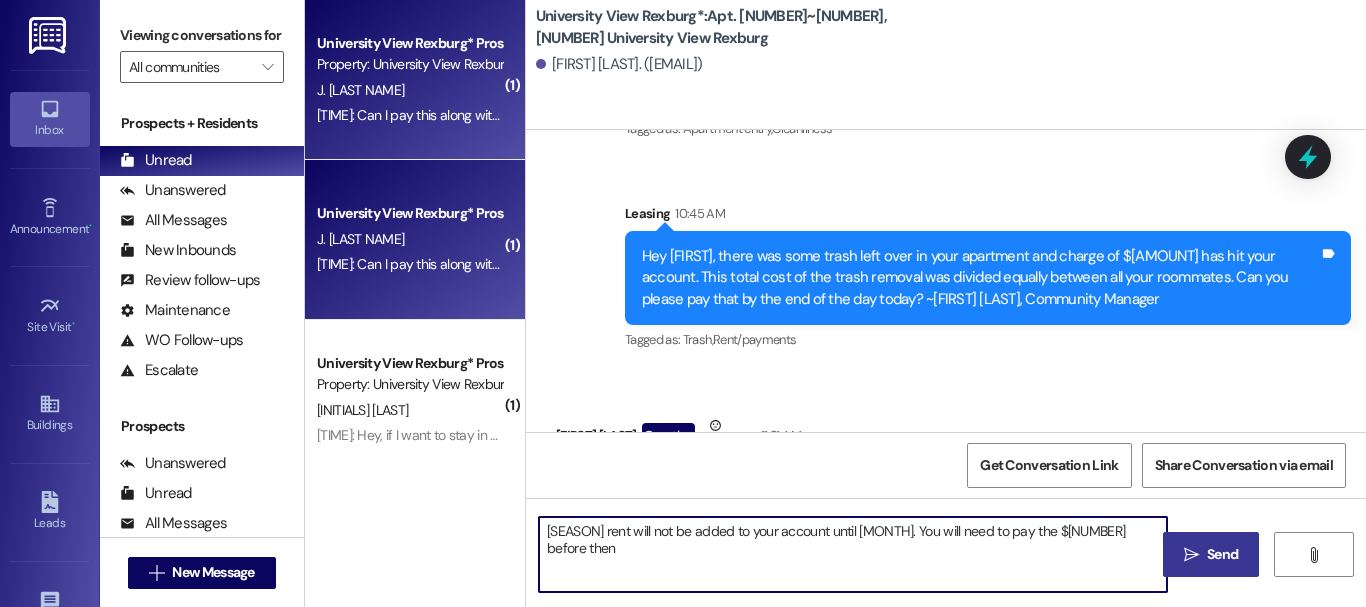 type on "[SEASON] rent will not be added to your account until [MONTH]. You will need to pay the $[NUMBER] before then" 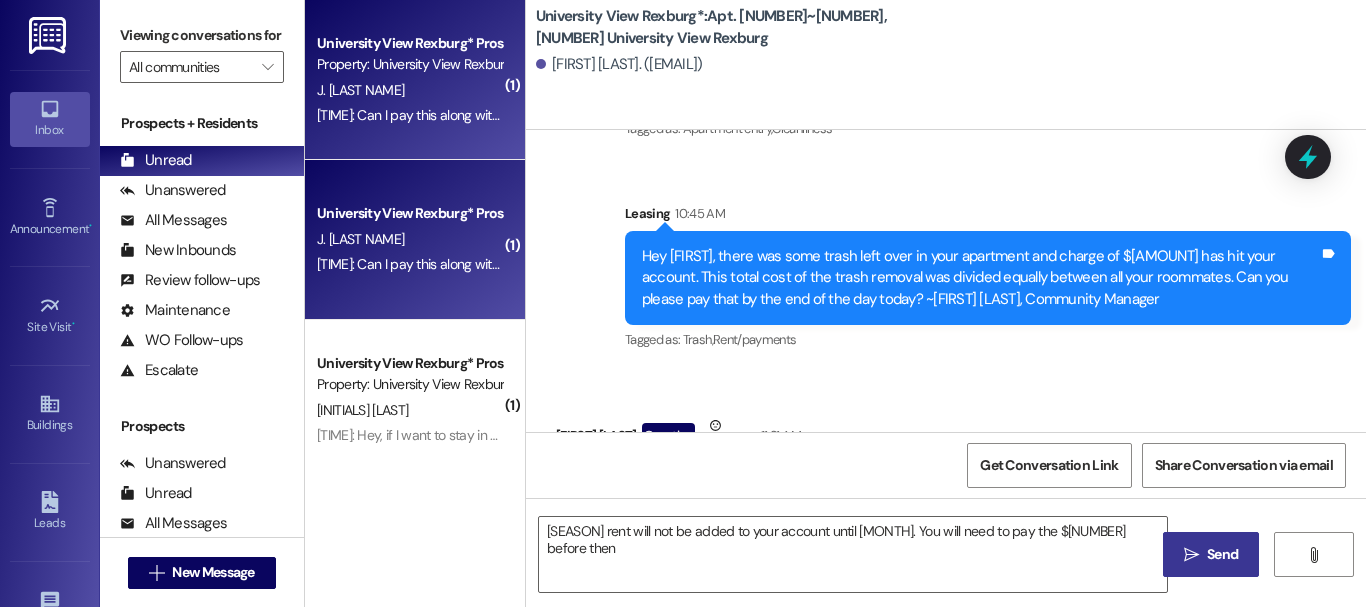 click on "" at bounding box center [1191, 555] 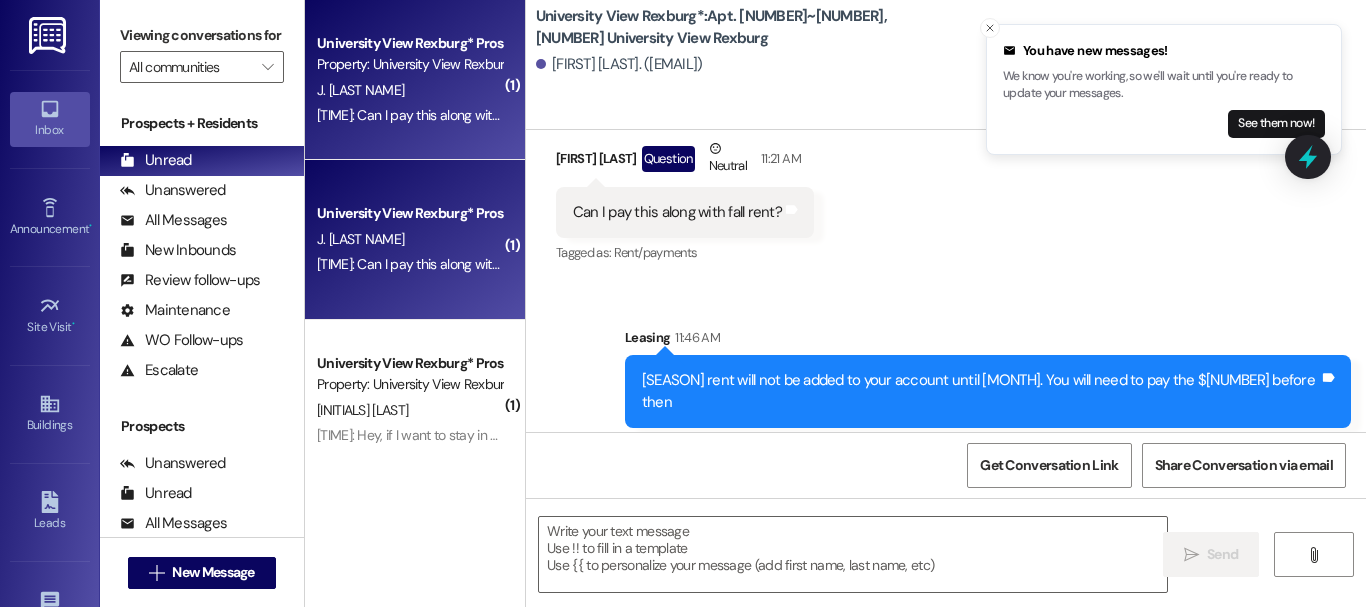 scroll, scrollTop: 35216, scrollLeft: 0, axis: vertical 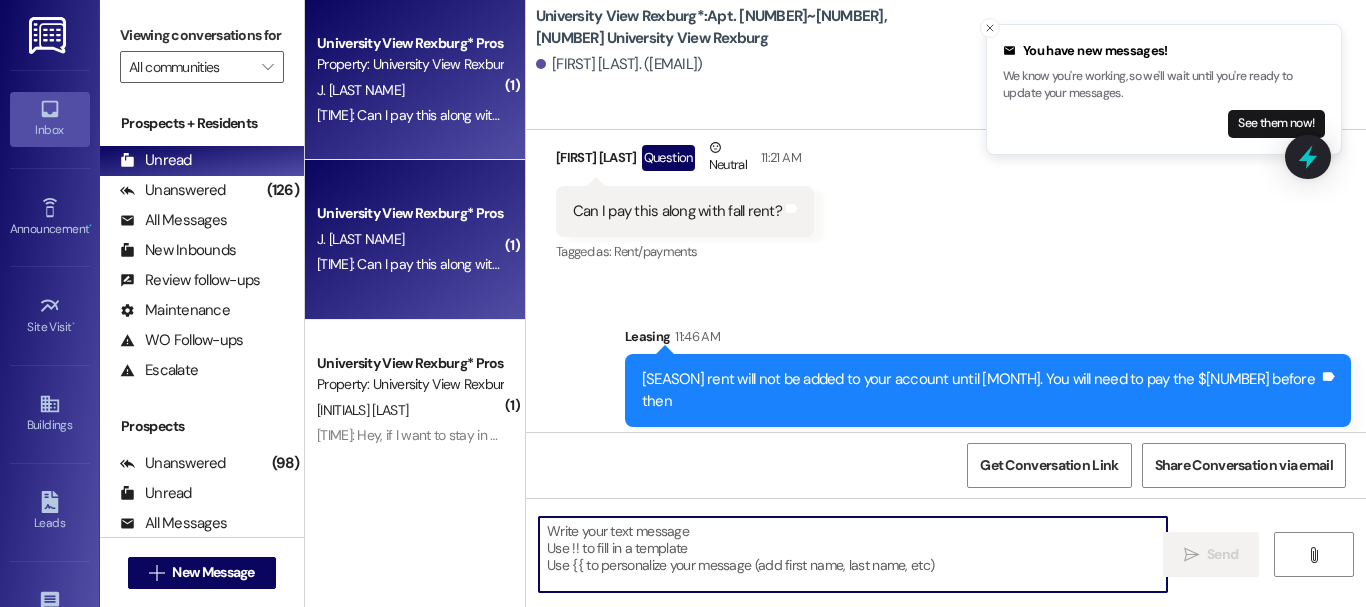 click at bounding box center [853, 554] 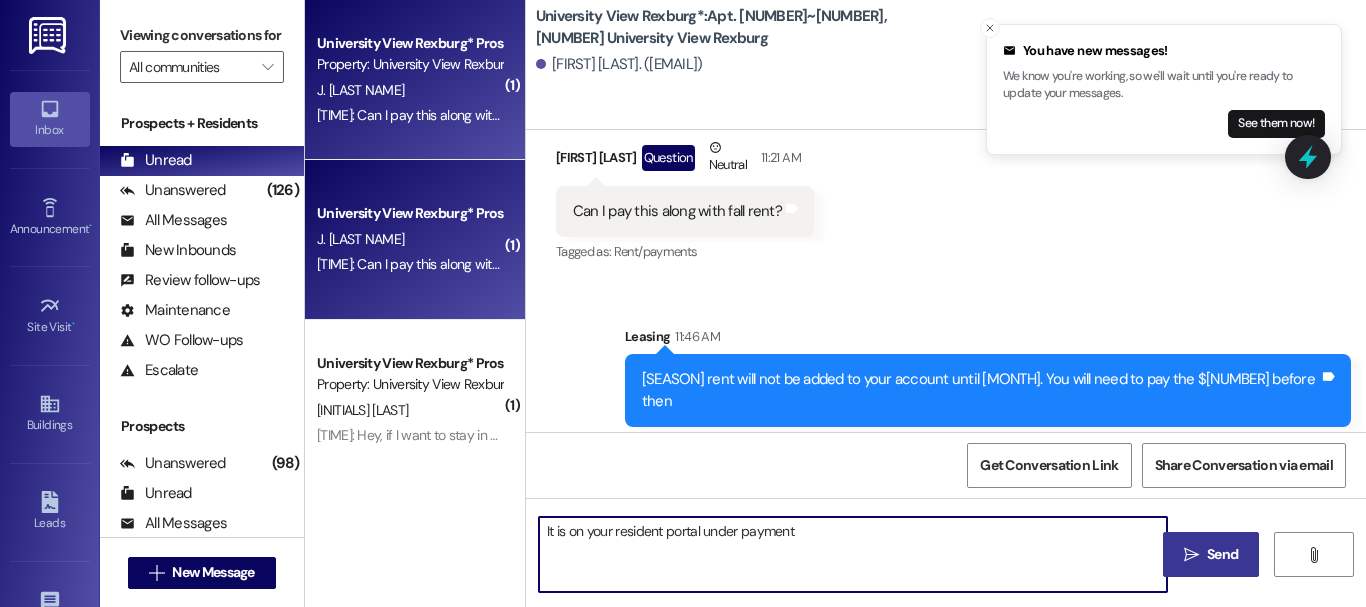 type on "It is on your resident portal under payment" 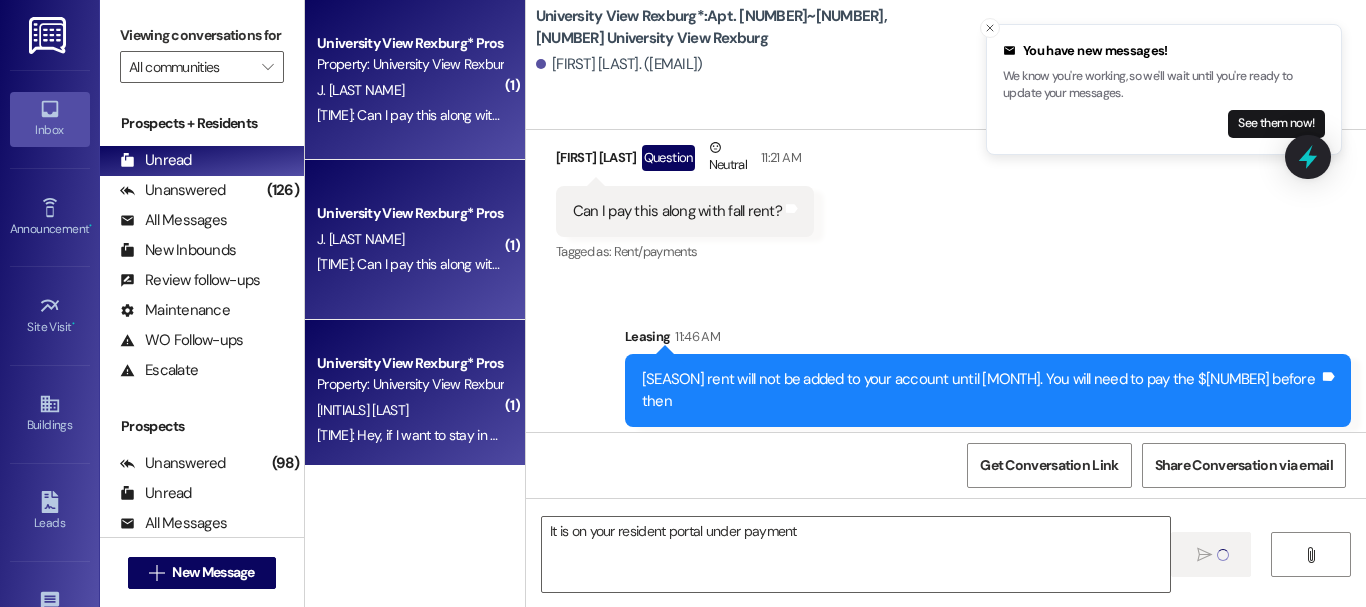 type 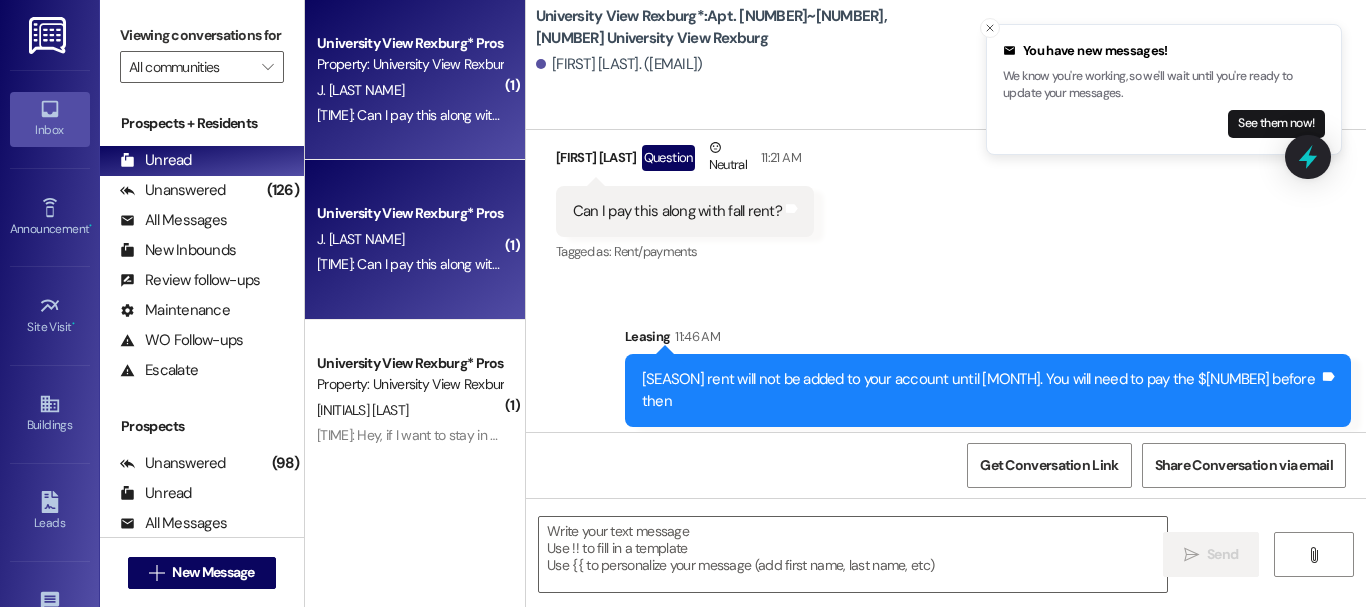 scroll, scrollTop: 35356, scrollLeft: 0, axis: vertical 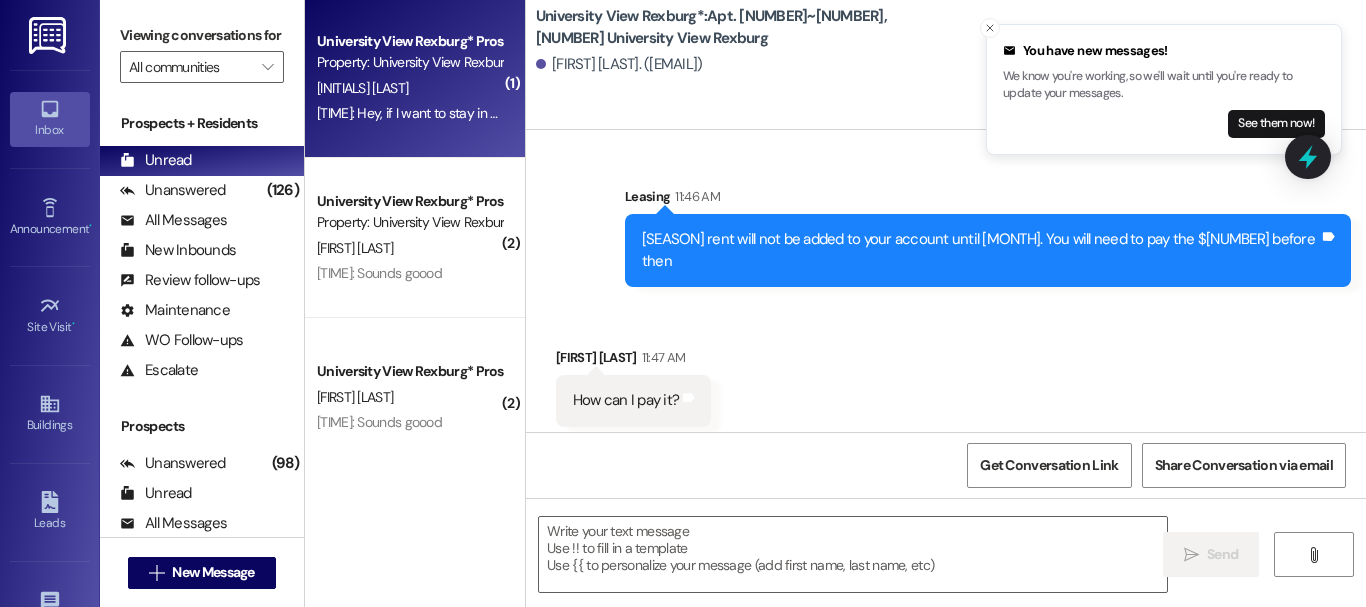 click on "[TIME]: Hey, if I want to stay in the same apartment and room now for Fall semester. How can I do it? Thank you! [TIME]: Hey, if I want to stay in the same apartment and room now for Fall semester. How can I do it? Thank you!" at bounding box center (657, 113) 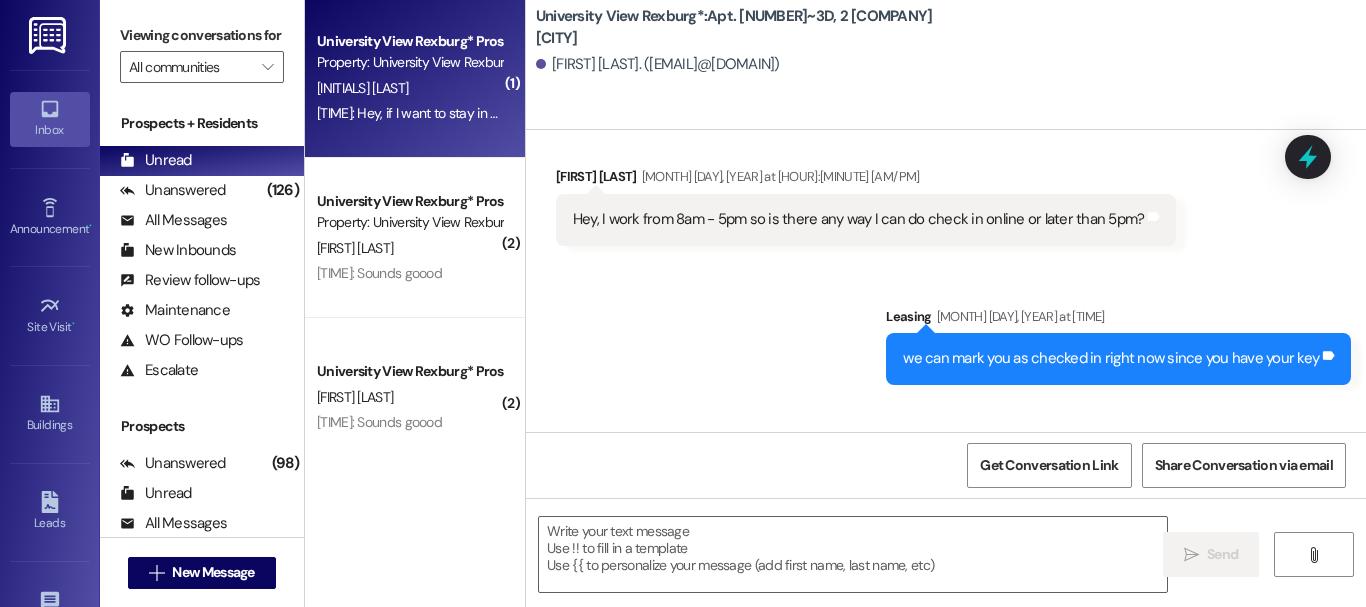 scroll, scrollTop: 10879, scrollLeft: 0, axis: vertical 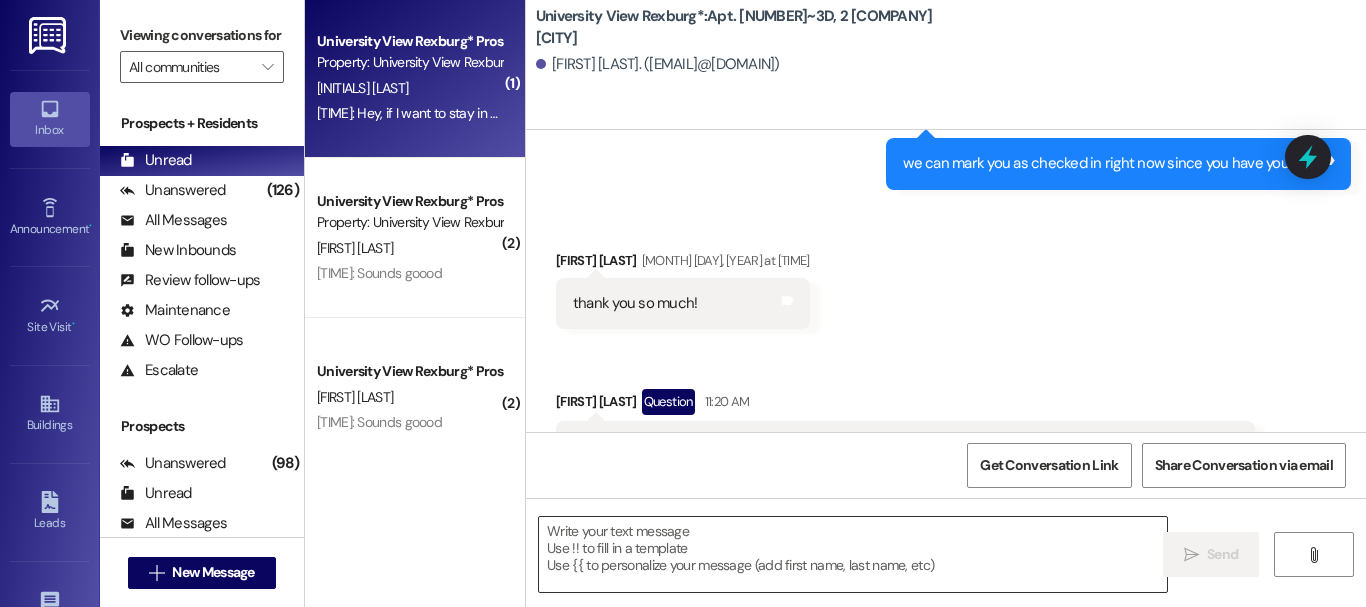 click at bounding box center (853, 554) 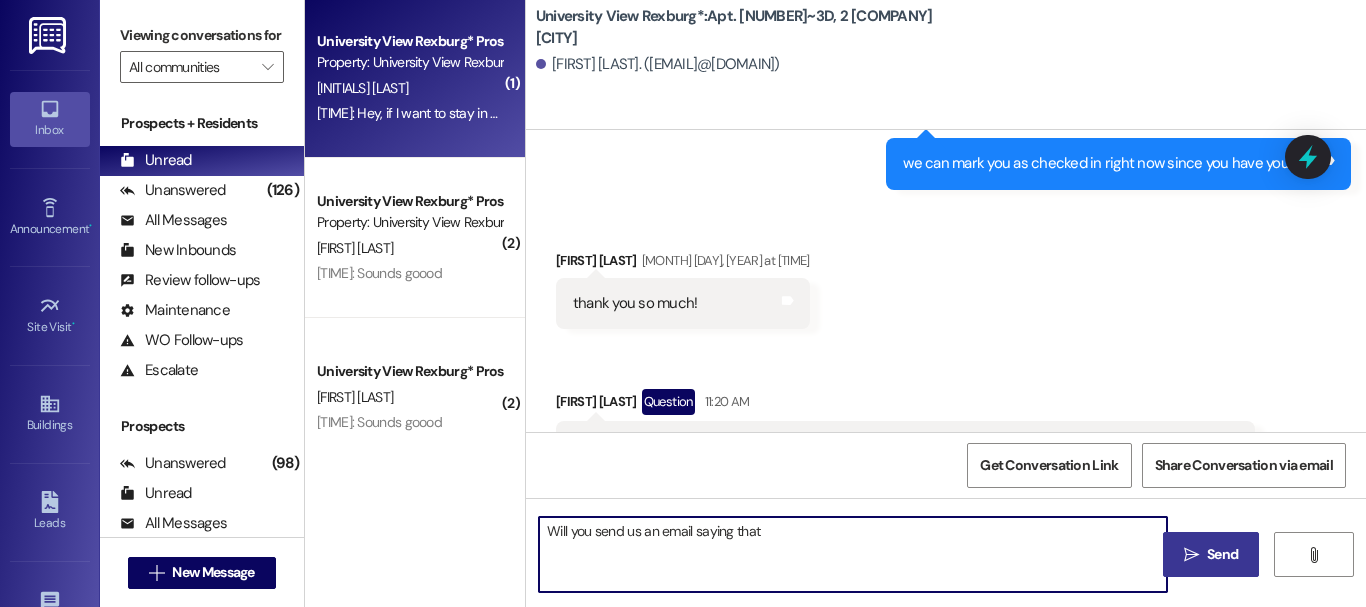 type on "Will you send us an email saying that" 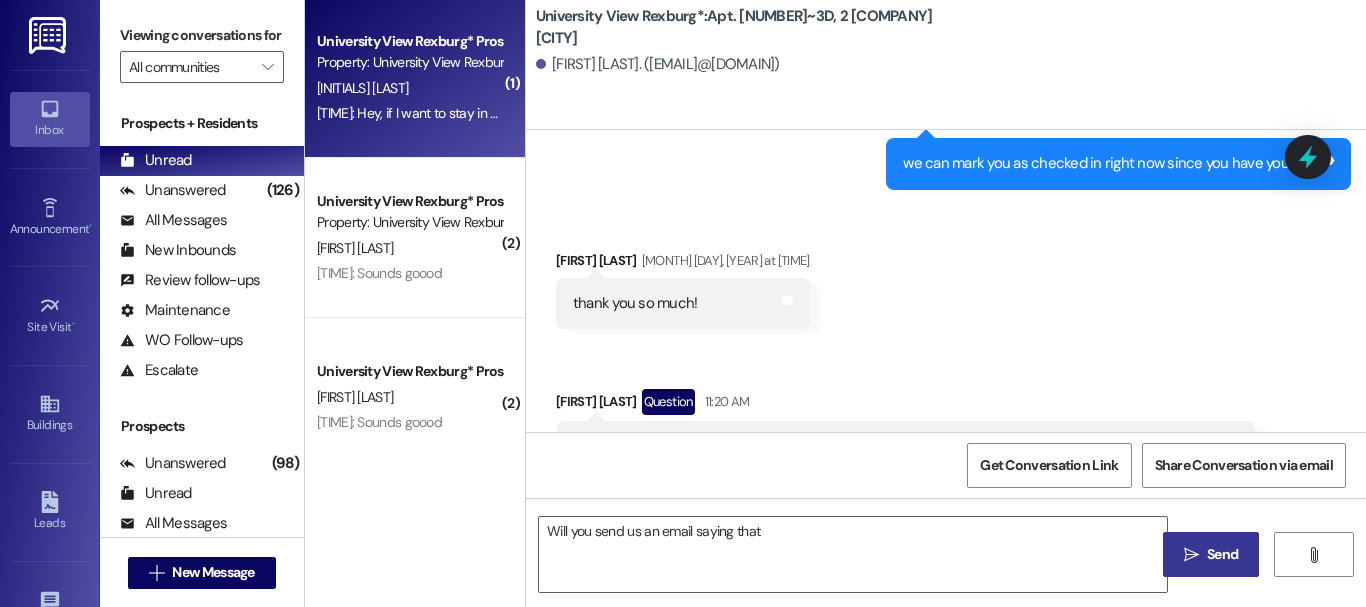 click on "" at bounding box center (1191, 555) 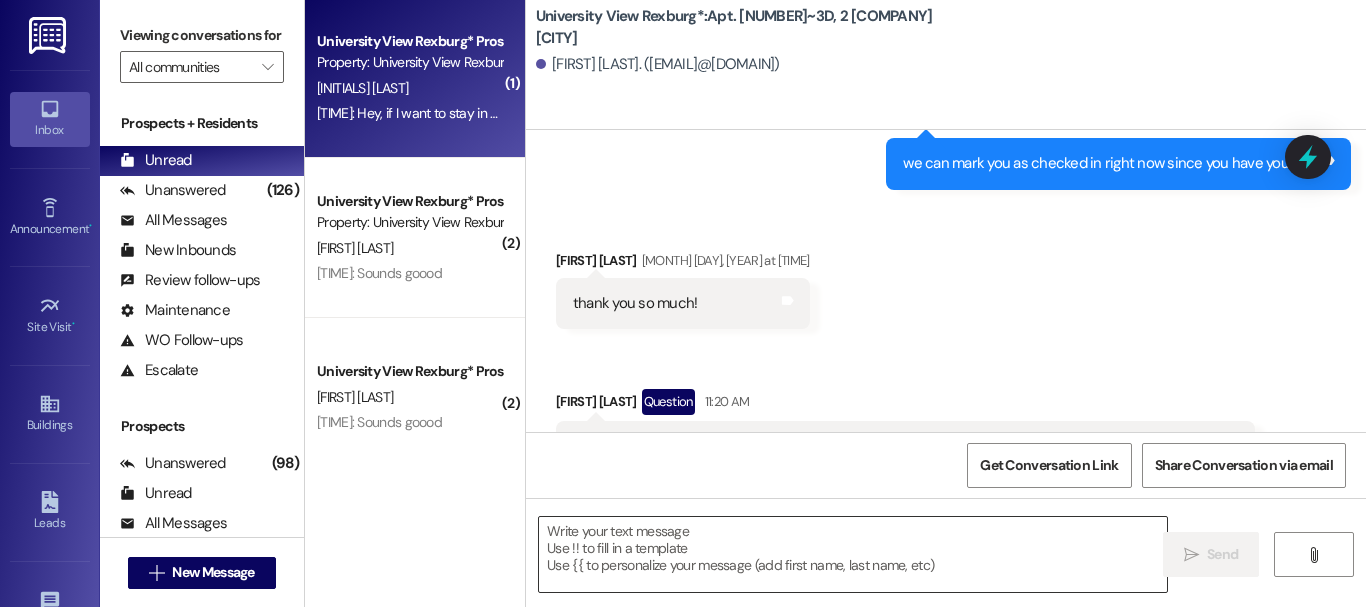 scroll, scrollTop: 10878, scrollLeft: 0, axis: vertical 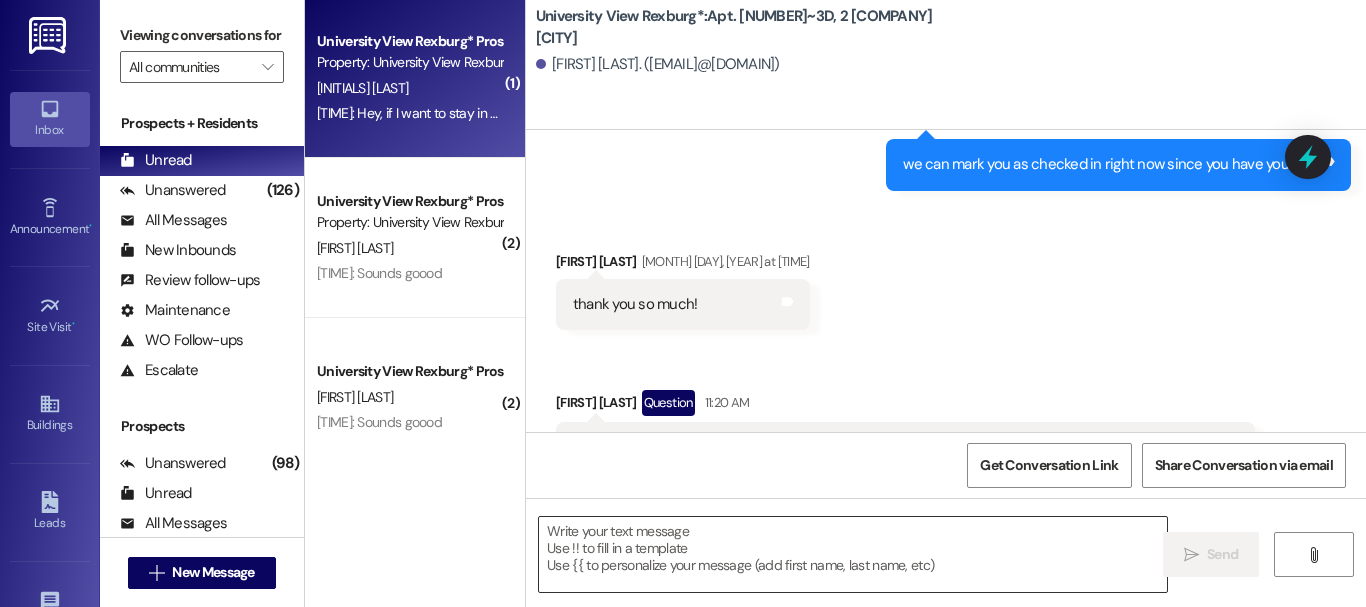 click at bounding box center [853, 554] 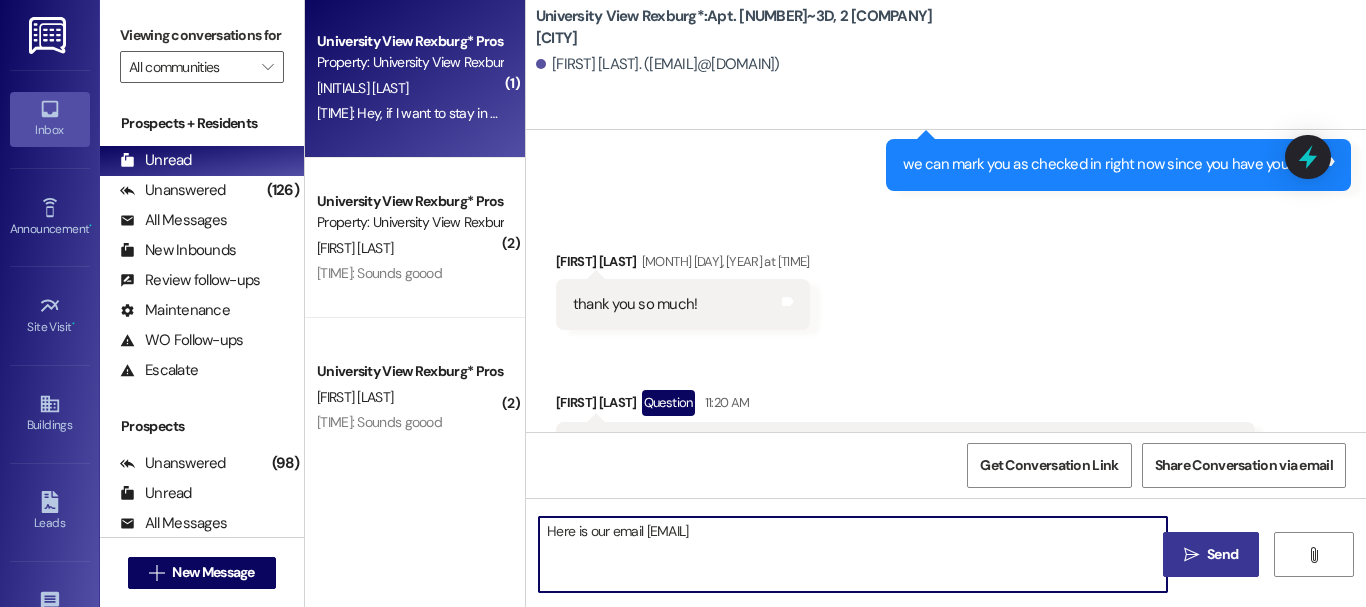 type on "Here is our email [EMAIL]" 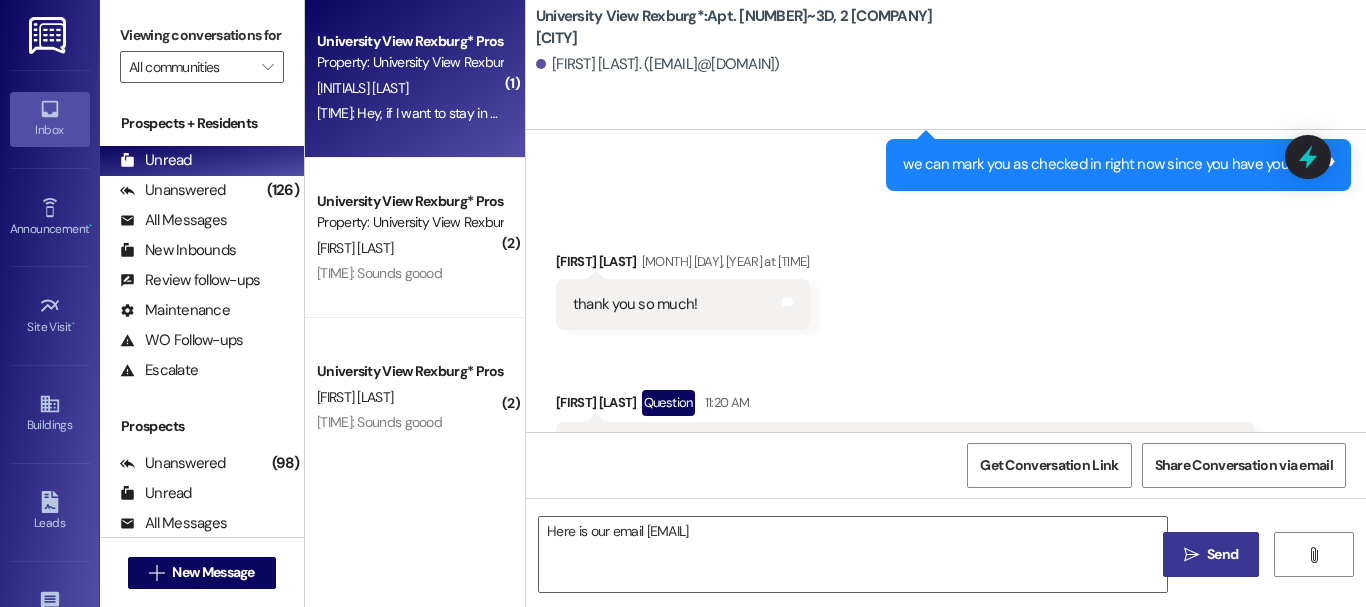 click on "Send" at bounding box center (1222, 554) 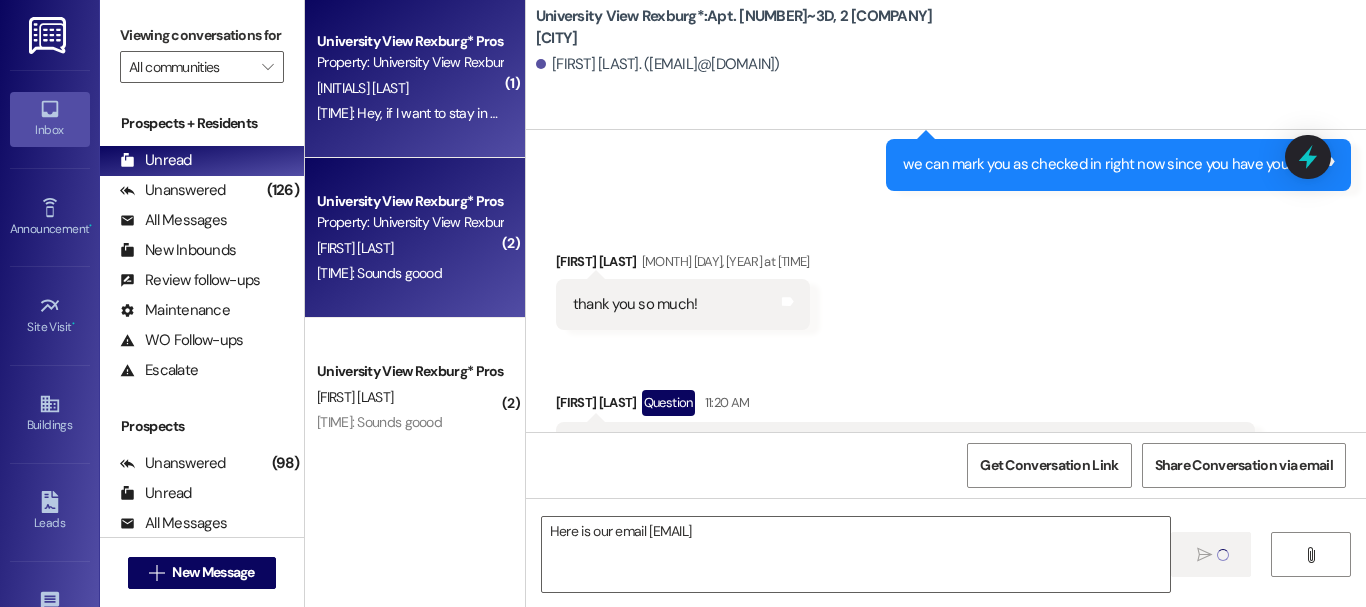 type 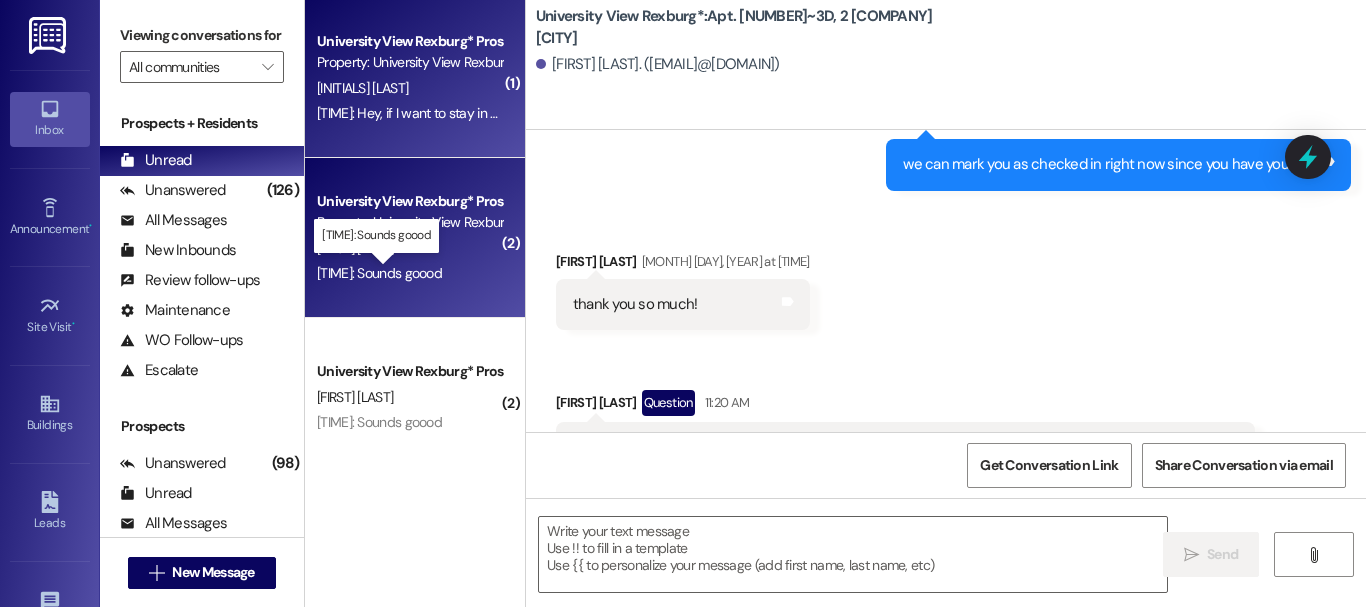 click on "10:43 AM: Sounds goood 10:43 AM: Sounds goood" at bounding box center [379, 273] 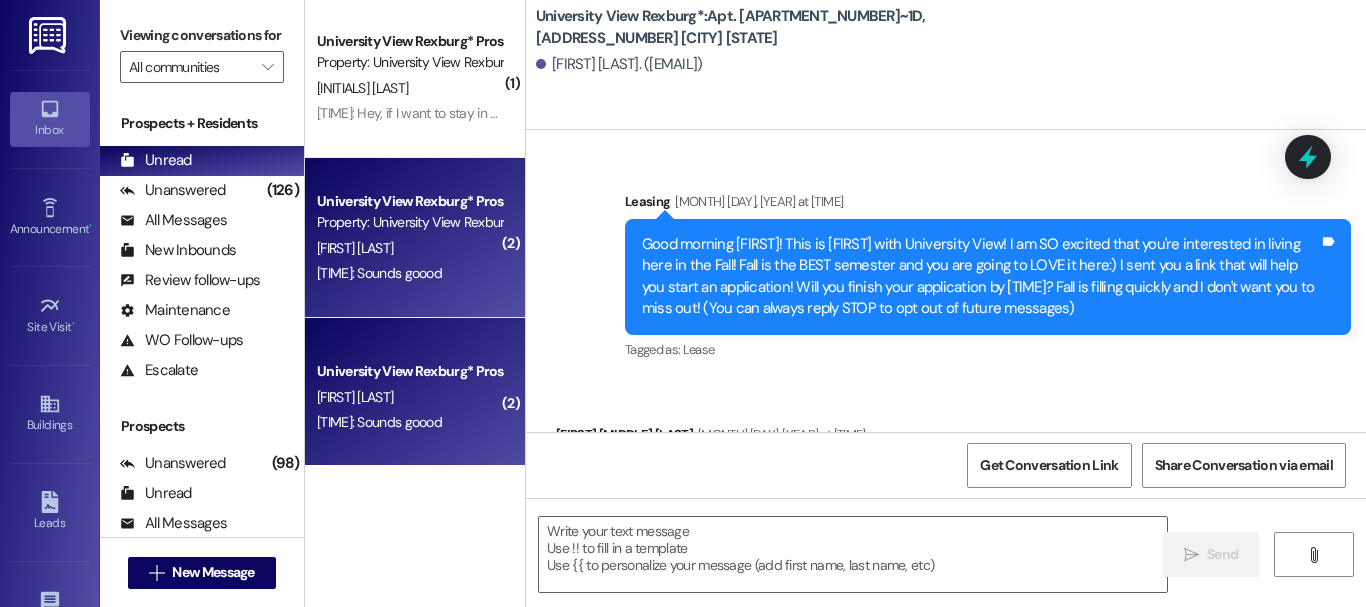 scroll, scrollTop: 66815, scrollLeft: 0, axis: vertical 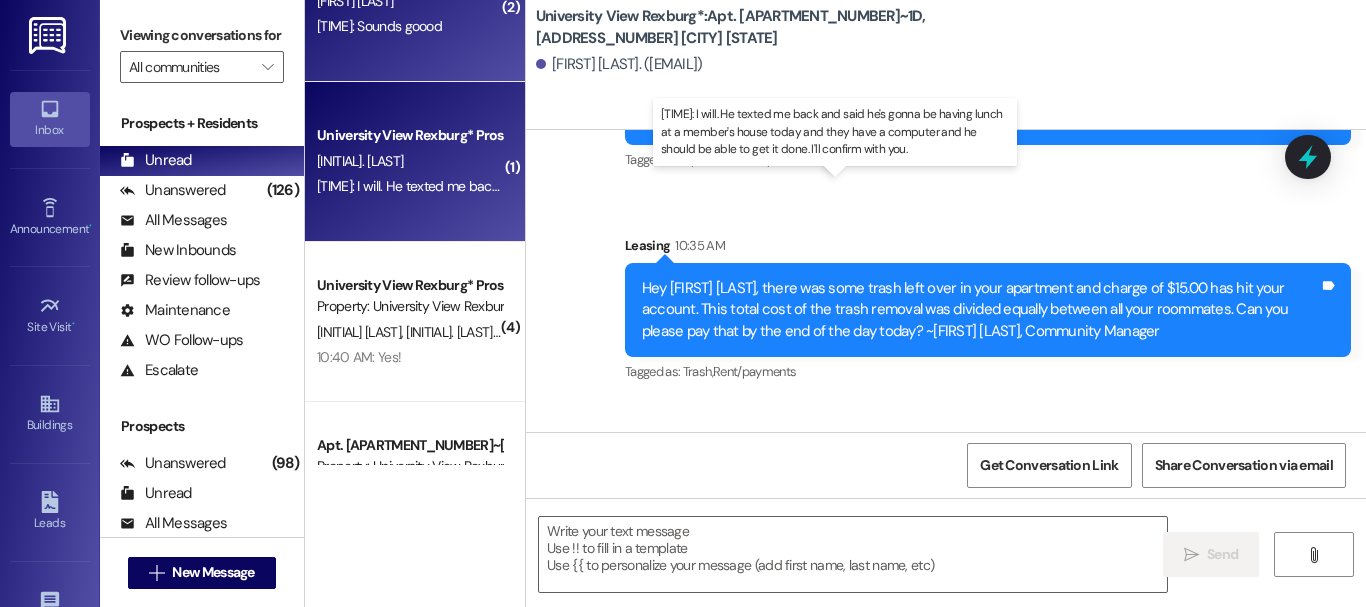click on "[TIME]: [PRONOUN] will. He texted me back and said he's gonna be having lunch at a member's house today and they have a computer and he should be able to get it done. I'll confirm with you. [TIME]: [PRONOUN] will. He texted me back and said he's gonna be having lunch at a member's house today and they have a computer and he should be able to get it done. I'll confirm with you." at bounding box center [839, 186] 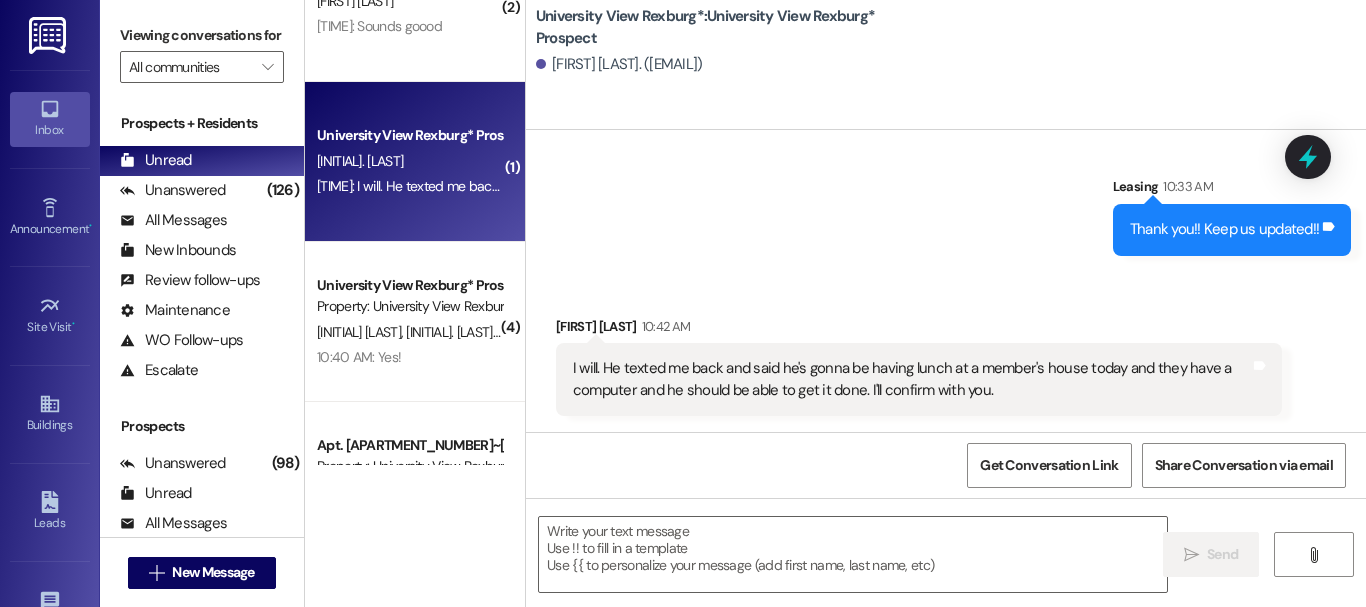 scroll, scrollTop: 4157, scrollLeft: 0, axis: vertical 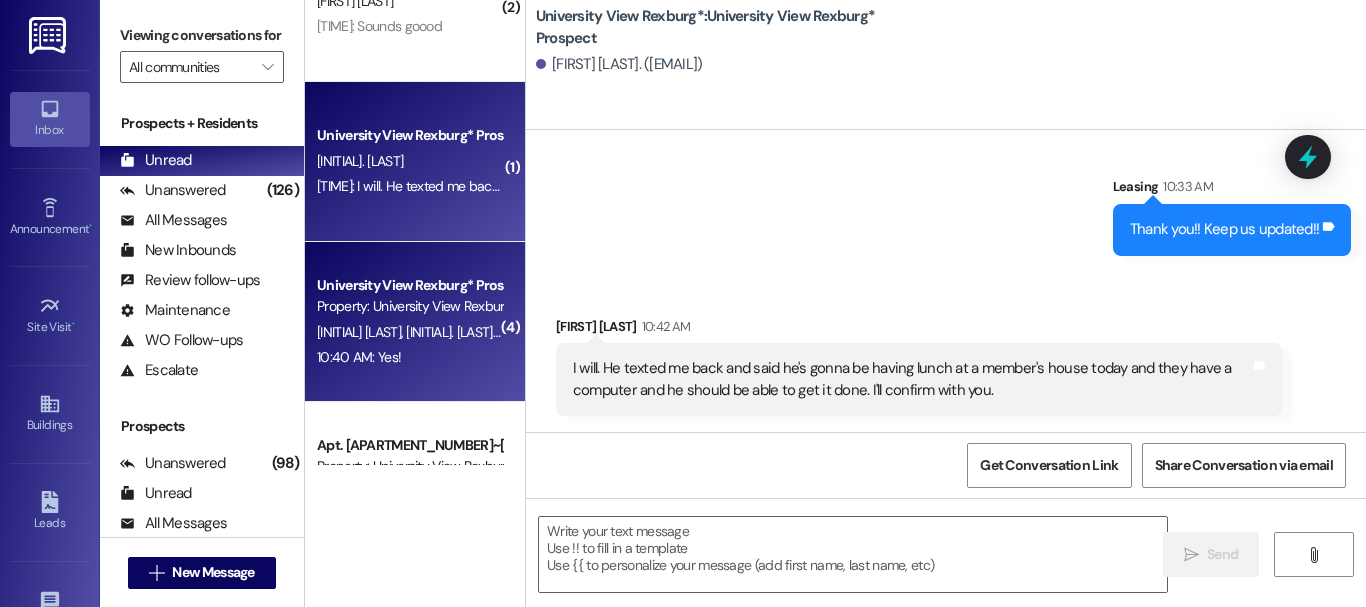 click on "[TIME]: Yes! [TIME]: Yes!" at bounding box center [409, 357] 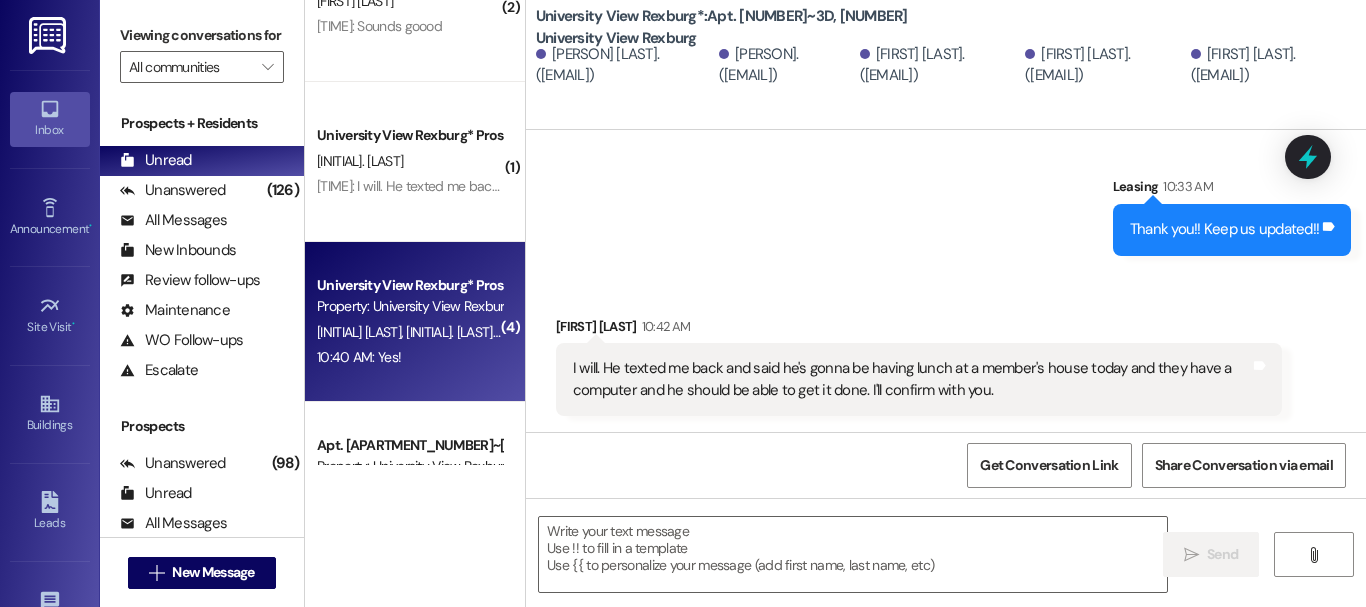scroll, scrollTop: 1586, scrollLeft: 0, axis: vertical 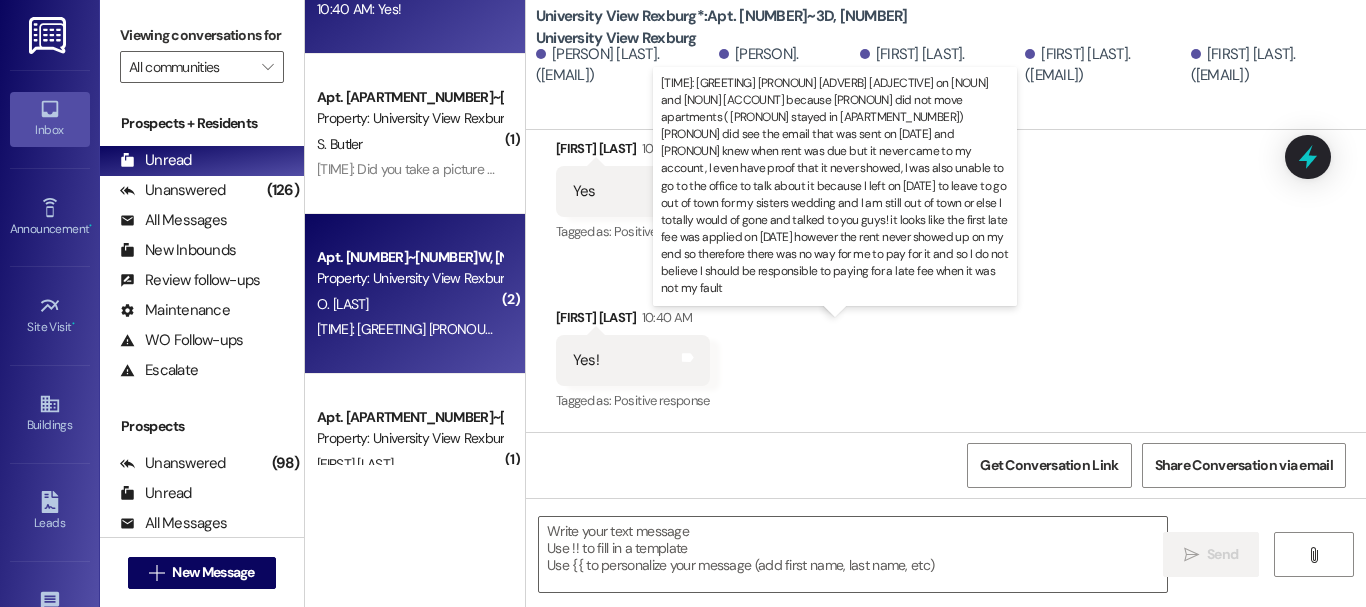 click on "[TIME]: [GREETING] [PRONOUN] [ADVERB] [ADJECTIVE] on [NOUN] and [NOUN] [ACCOUNT] because [PRONOUN] did not move apartments ( [PRONOUN] stayed in [APARTMENT_NUMBER])
[PRONOUN] did see the email that was sent on [DATE] and [PRONOUN] knew when rent was due but it never came to my account, I even have proof that it never showed, I was also unable to go to the office to talk about it because I left on [DATE] to leave to go out of town for my sisters wedding and I am still out of town or else I totally would of gone and talked to you guys!
it looks like the first late fee was applied on [DATE] however the rent never showed up on my end so therefore there was no way for me to pay for it and so I do not believe I should be responsible to paying for a late fee when it was not my fault" at bounding box center [2642, 329] 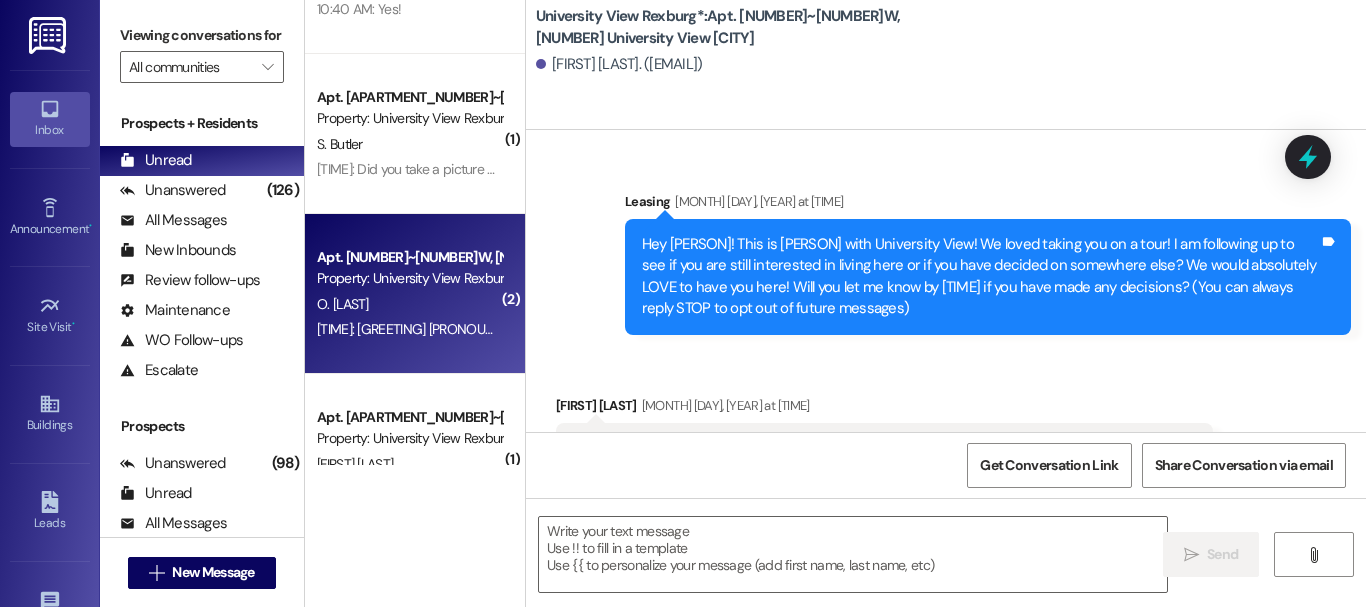 scroll, scrollTop: 116967, scrollLeft: 0, axis: vertical 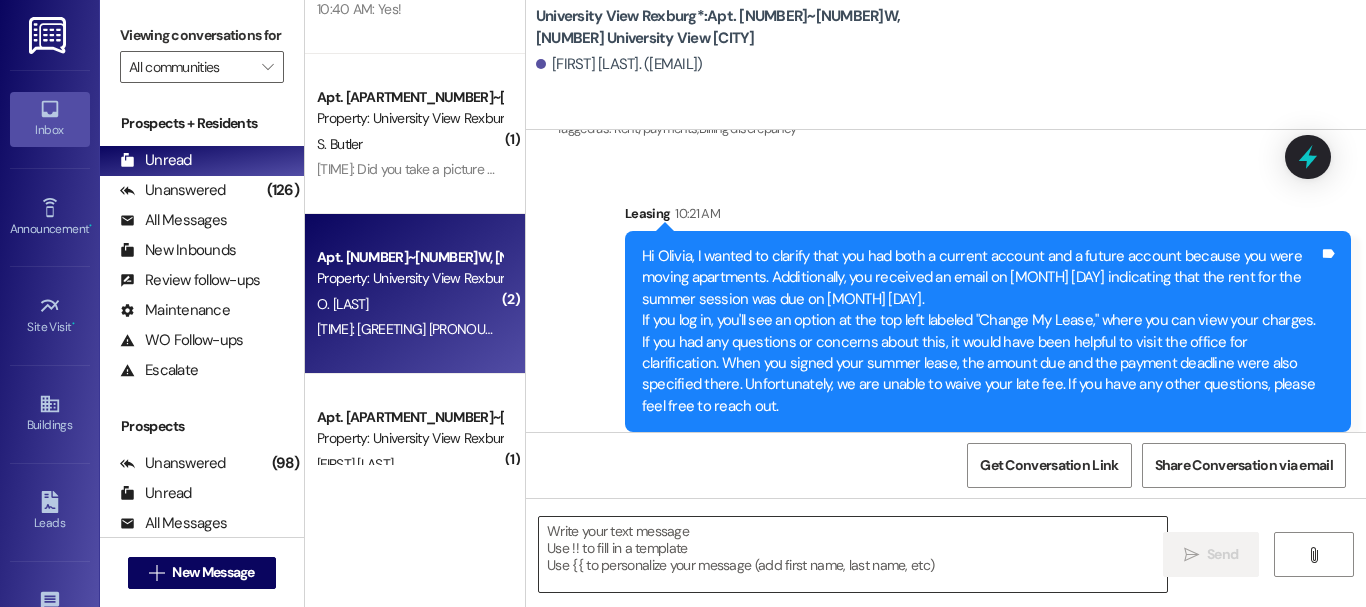 click at bounding box center (853, 554) 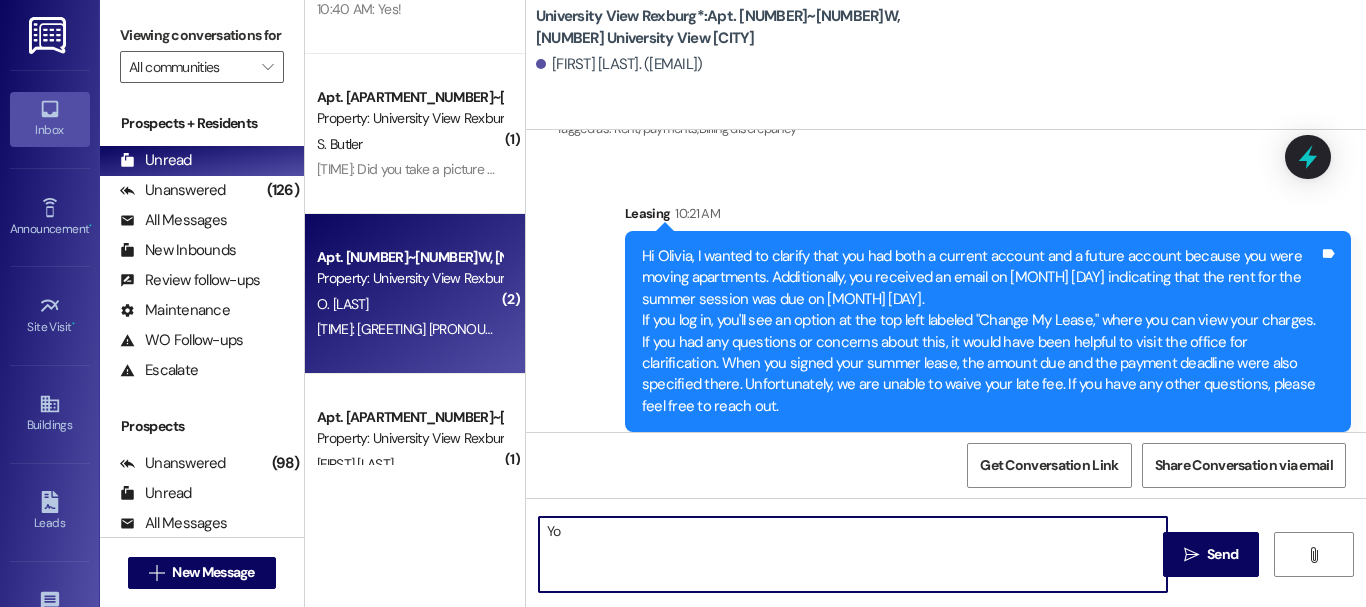 type on "Y" 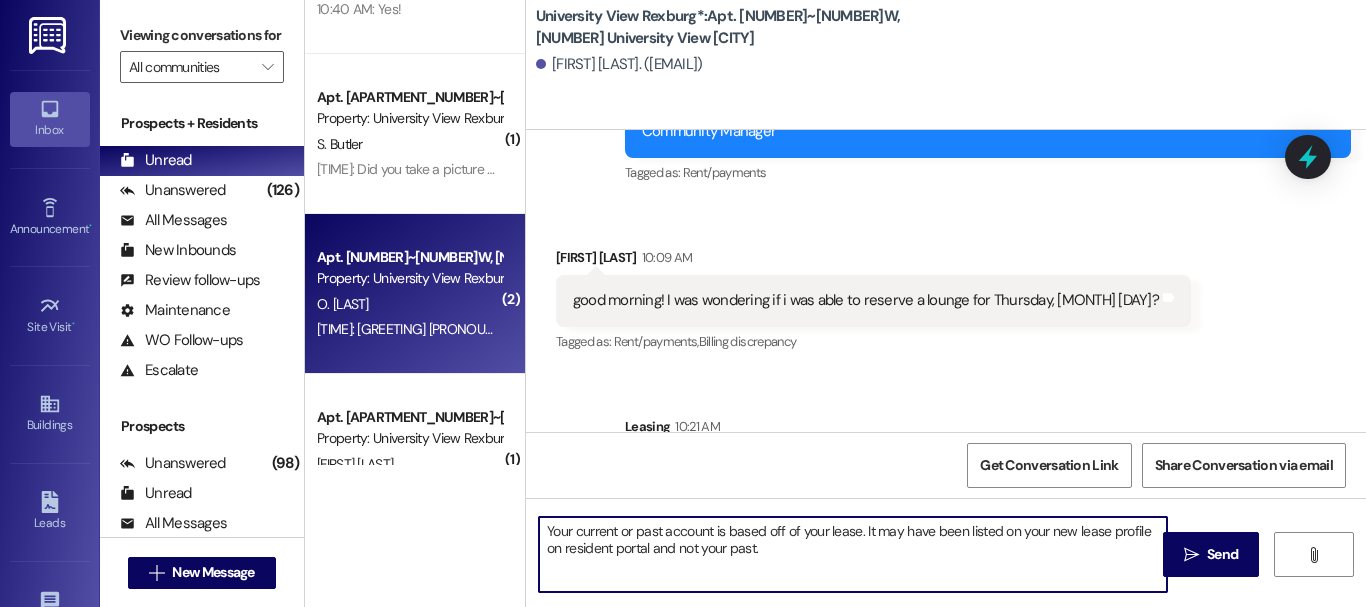 scroll, scrollTop: 116715, scrollLeft: 0, axis: vertical 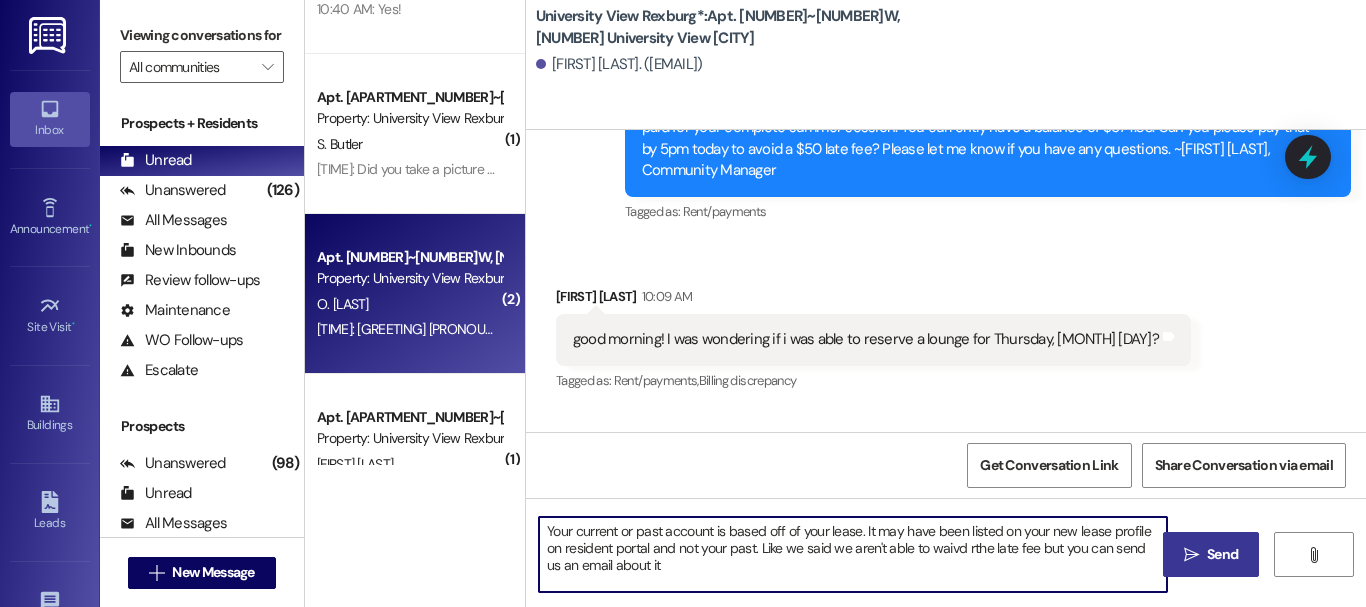 type on "Your current or past account is based off of your lease. It may have been listed on your new lease profile on resident portal and not your past. Like we said we aren't able to waivd rthe late fee but you can send us an email about it" 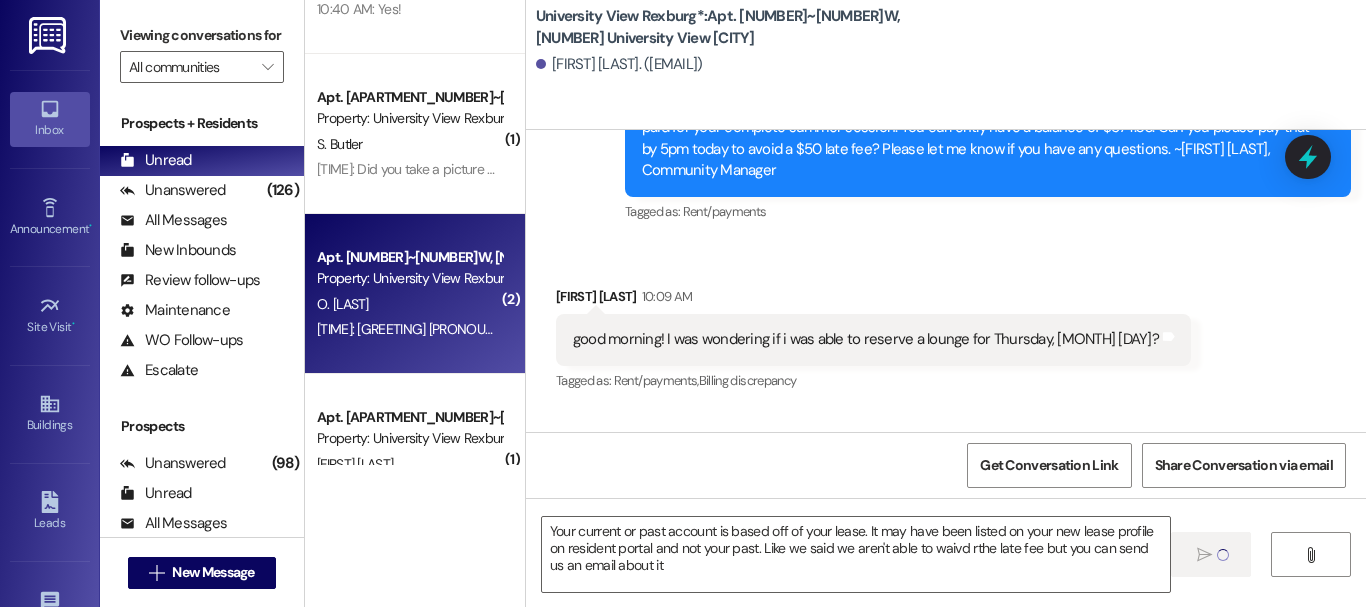 type 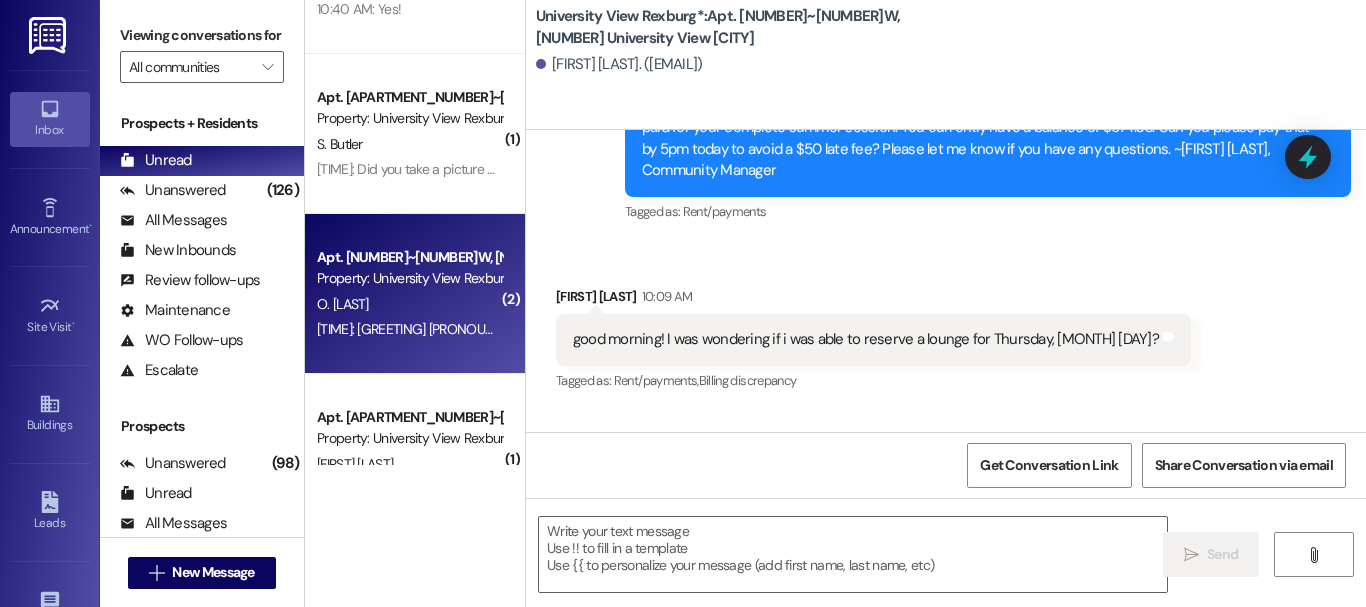 scroll, scrollTop: 116966, scrollLeft: 0, axis: vertical 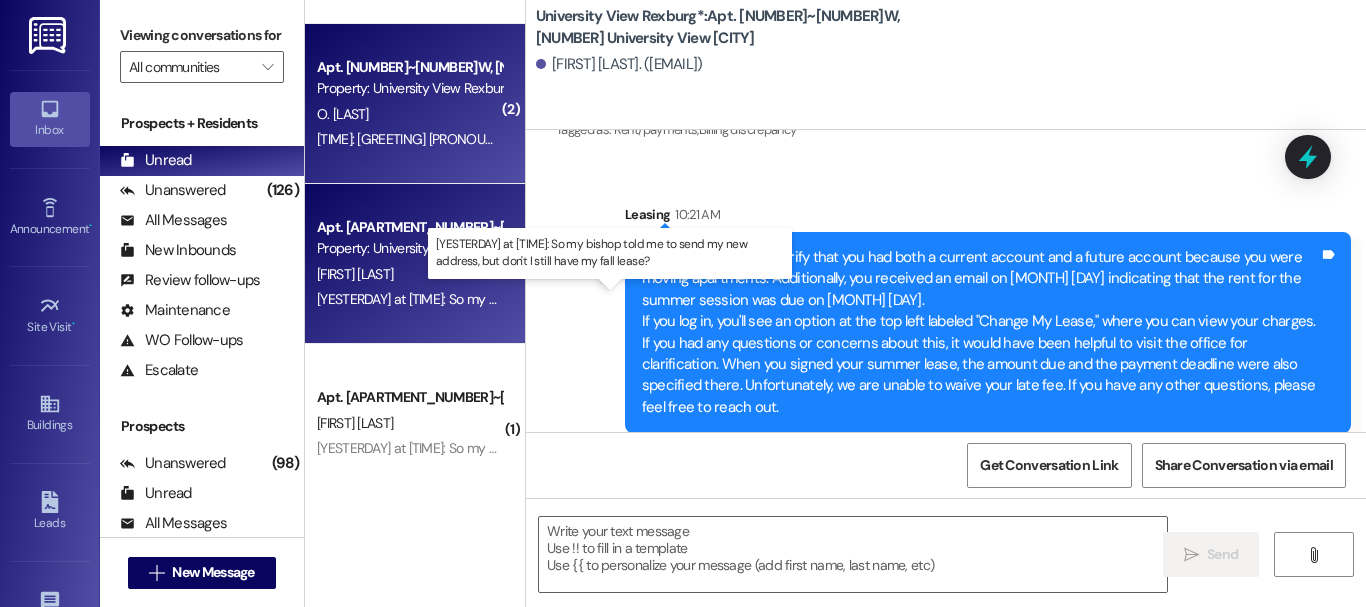 drag, startPoint x: 465, startPoint y: 298, endPoint x: 478, endPoint y: 301, distance: 13.341664 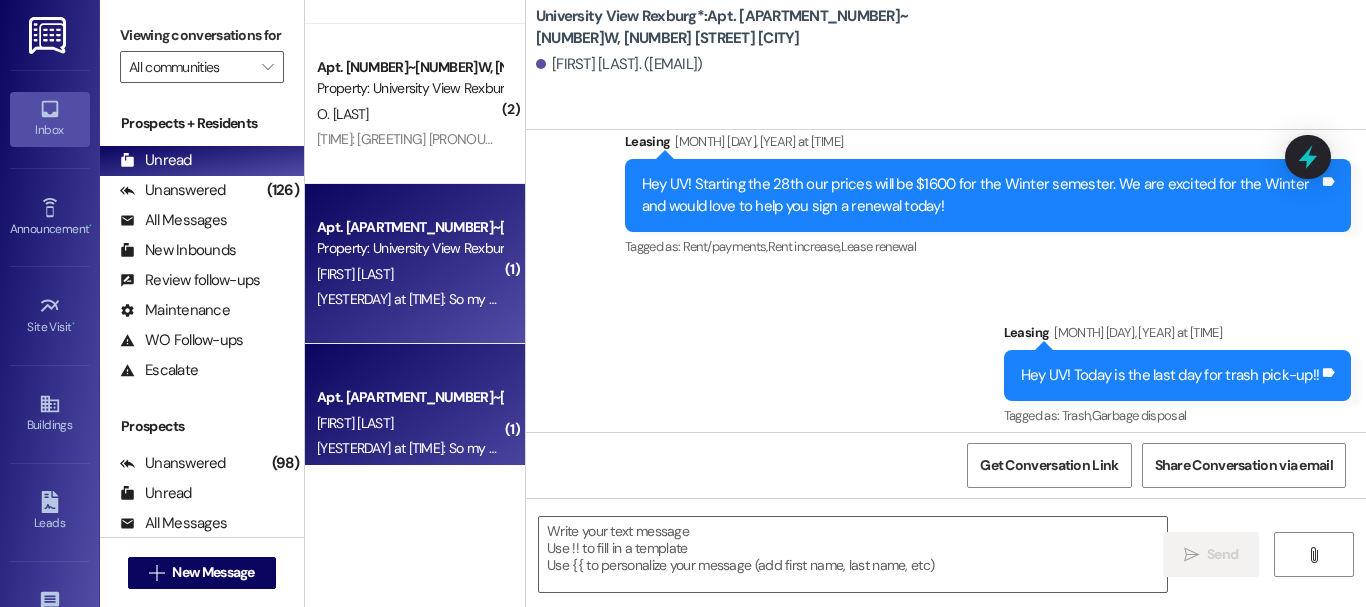 scroll, scrollTop: 145525, scrollLeft: 0, axis: vertical 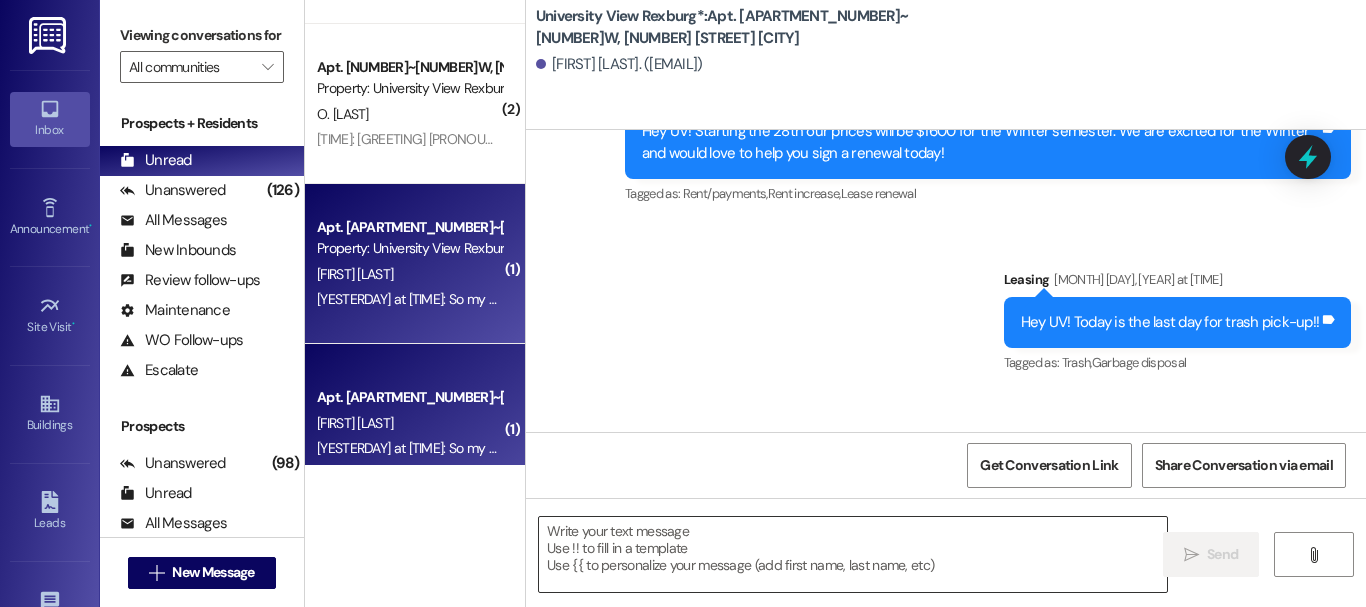 click at bounding box center [853, 554] 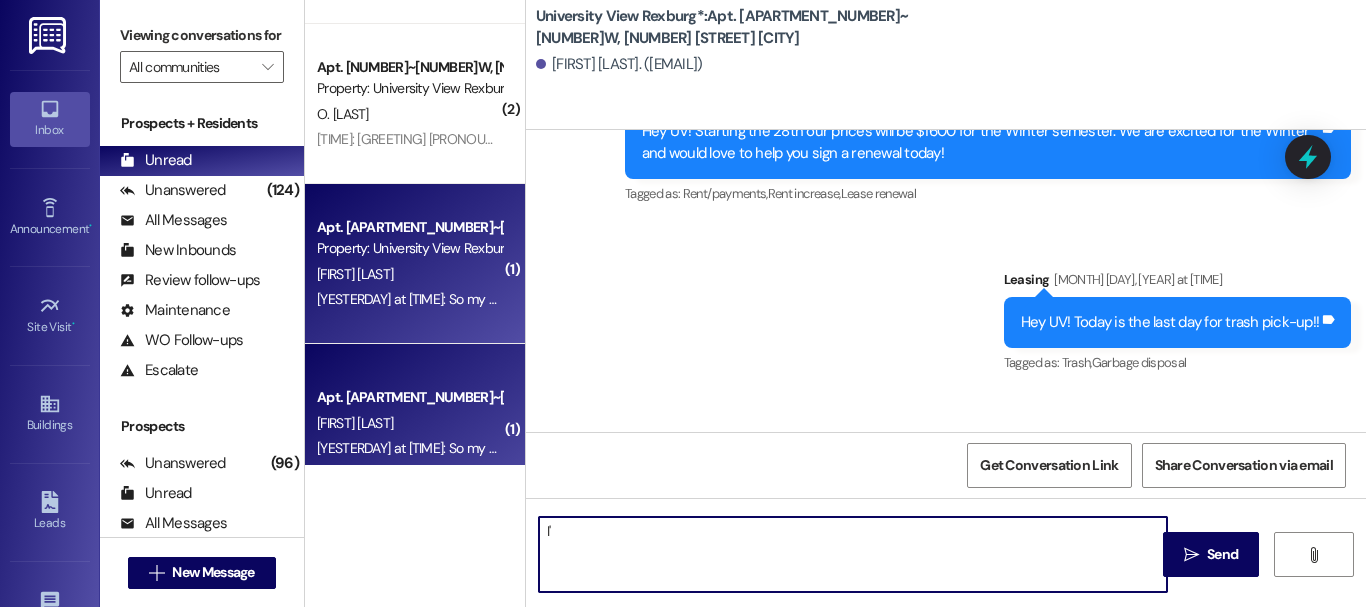 type on "I" 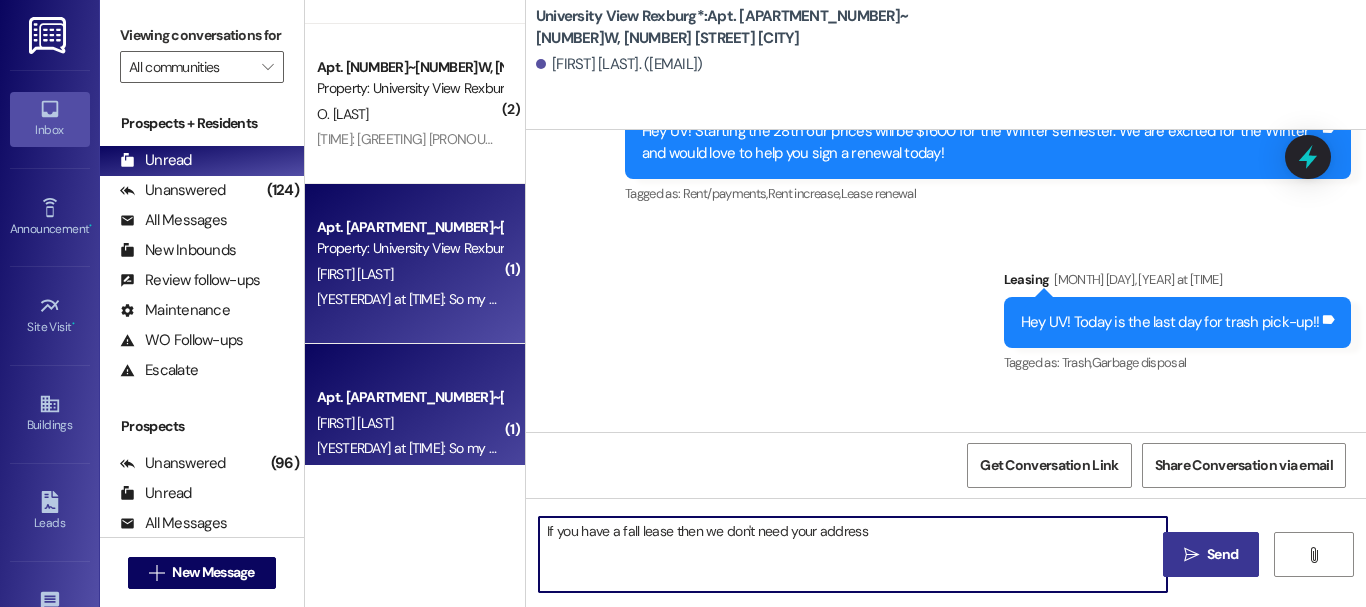 type on "If you have a fall lease then we don't need your address" 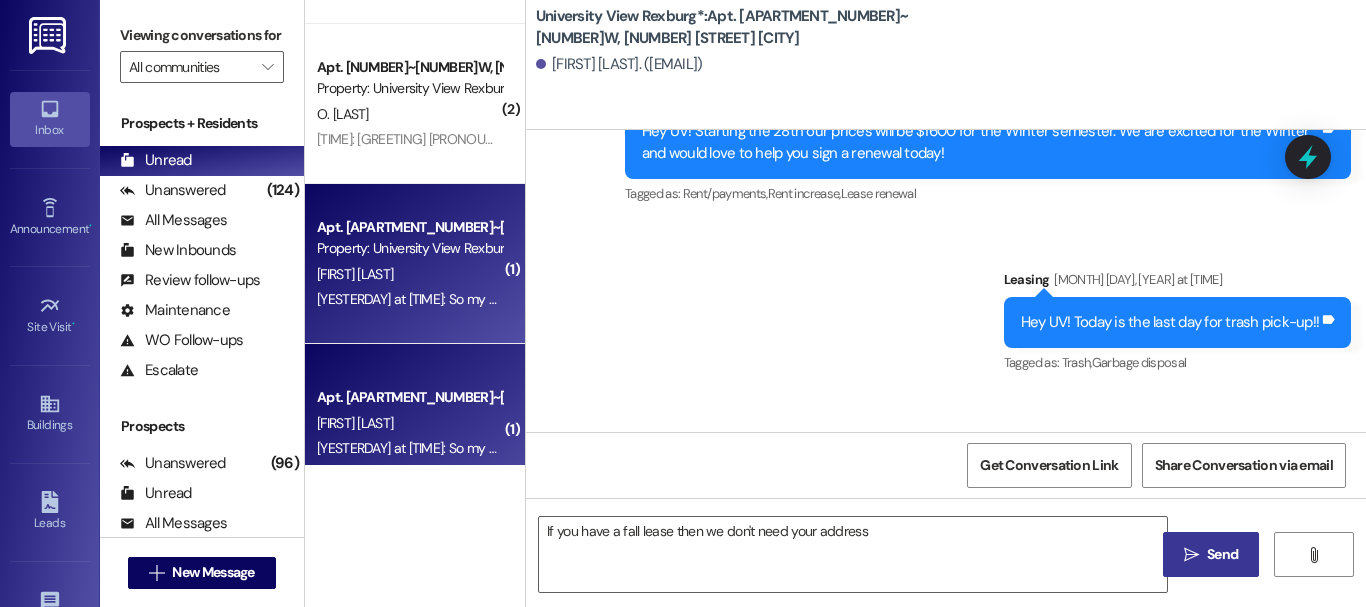 click on "" at bounding box center [1191, 555] 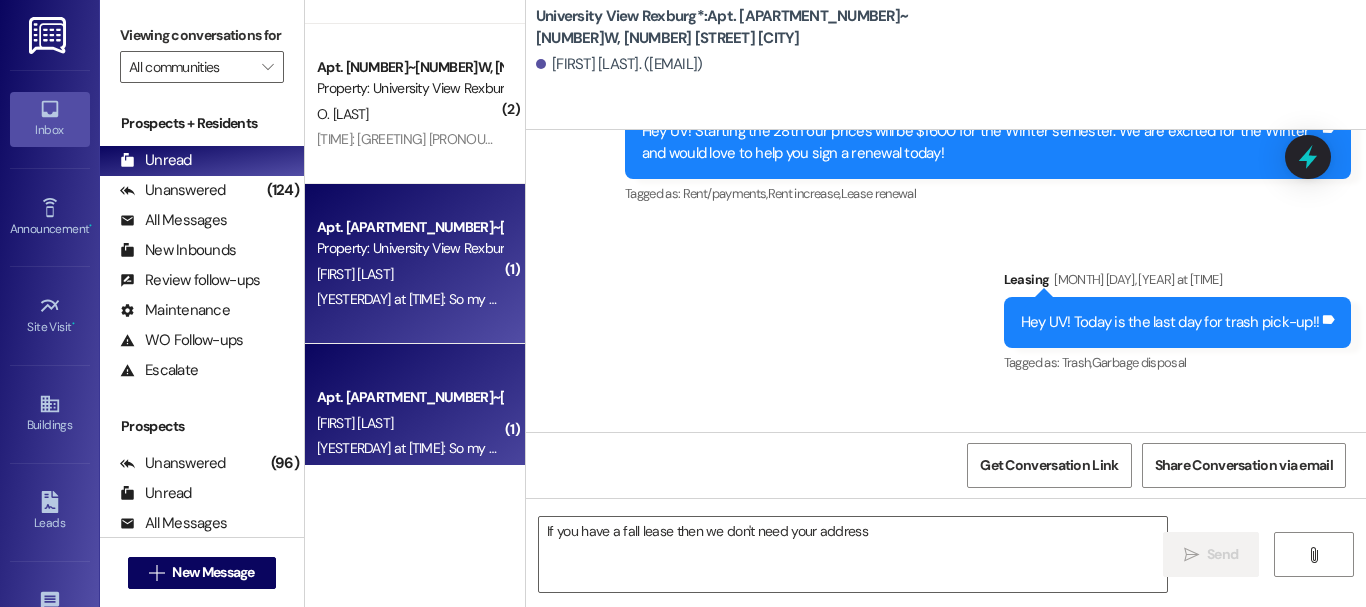 type 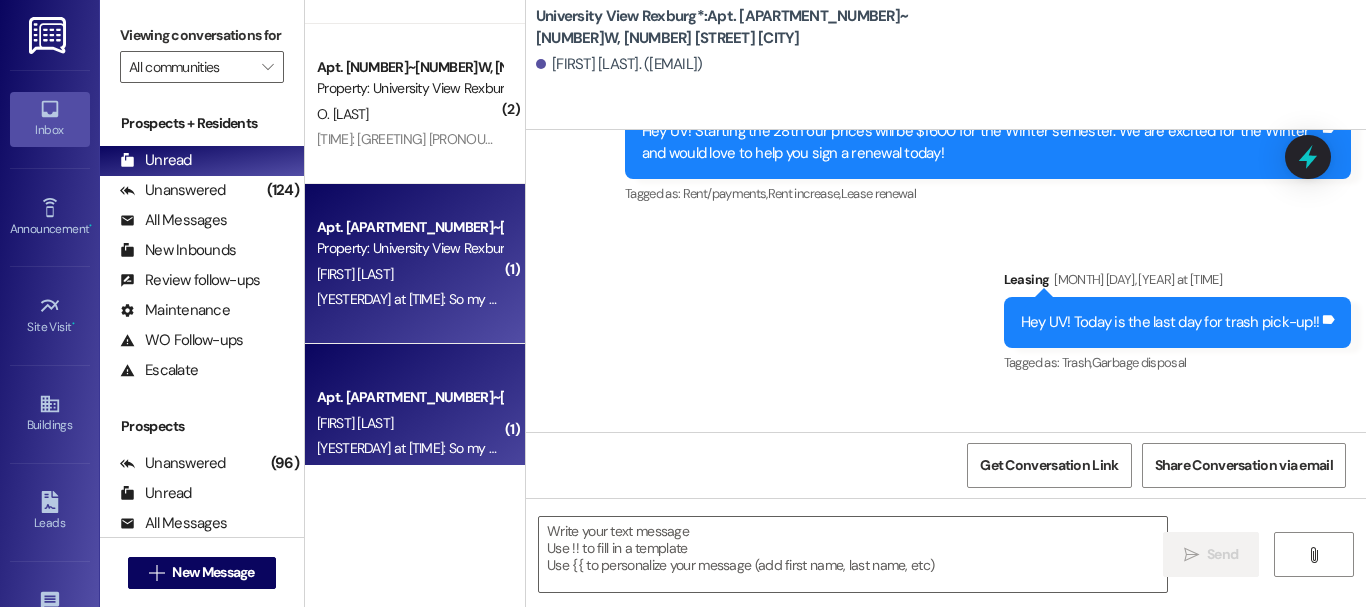 scroll, scrollTop: 1448, scrollLeft: 0, axis: vertical 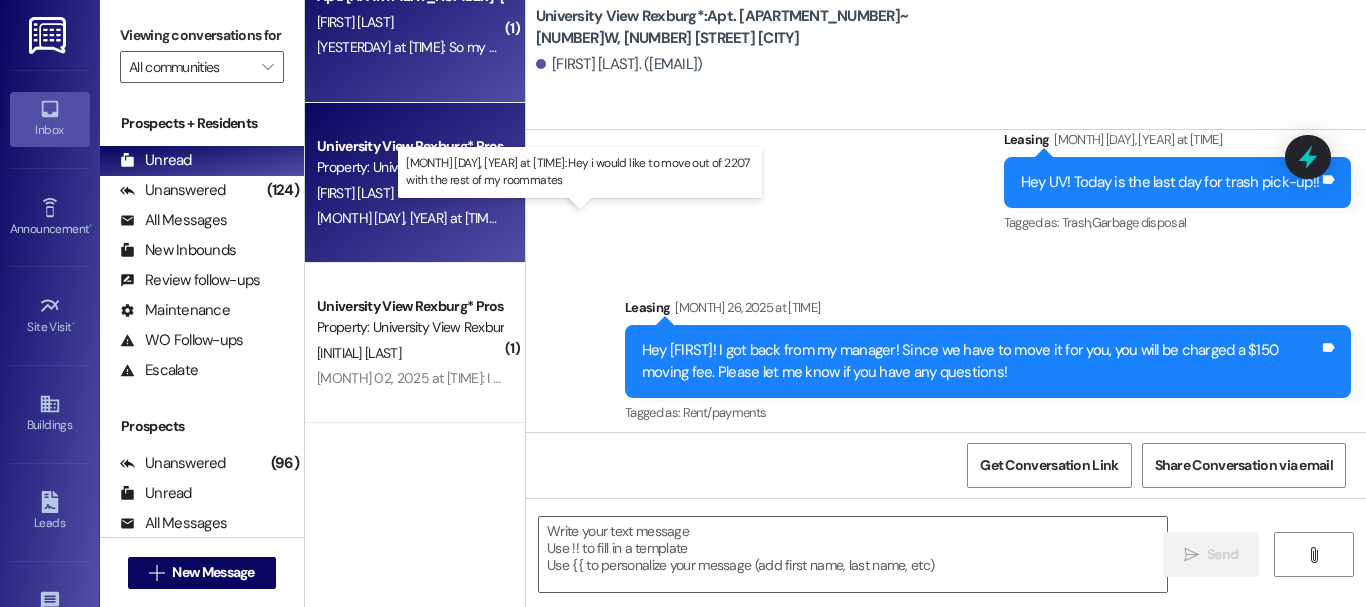click on "[MONTH] [DAY], [YEAR] at [TIME]: Hey i would like to move out of [ROOM] with the rest of my roommates [MONTH] [DAY], [YEAR] at [TIME]: Hey i would like to move out of [ROOM] with the rest of my roommates" at bounding box center [607, 218] 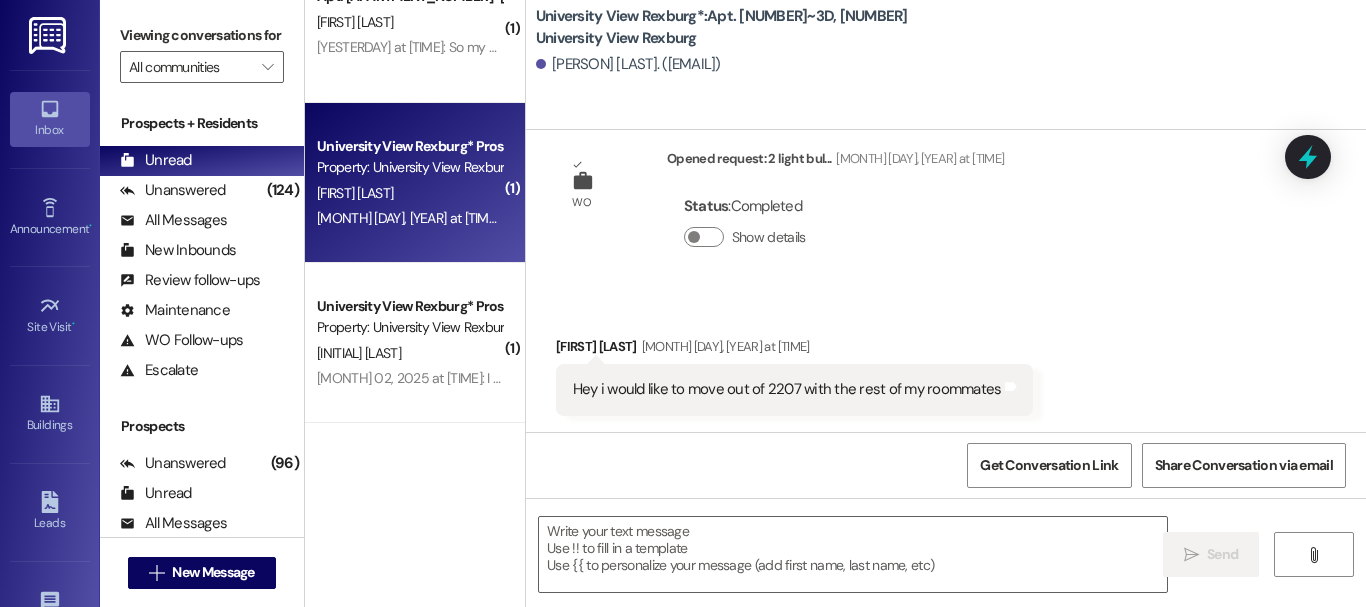 scroll, scrollTop: 2610, scrollLeft: 0, axis: vertical 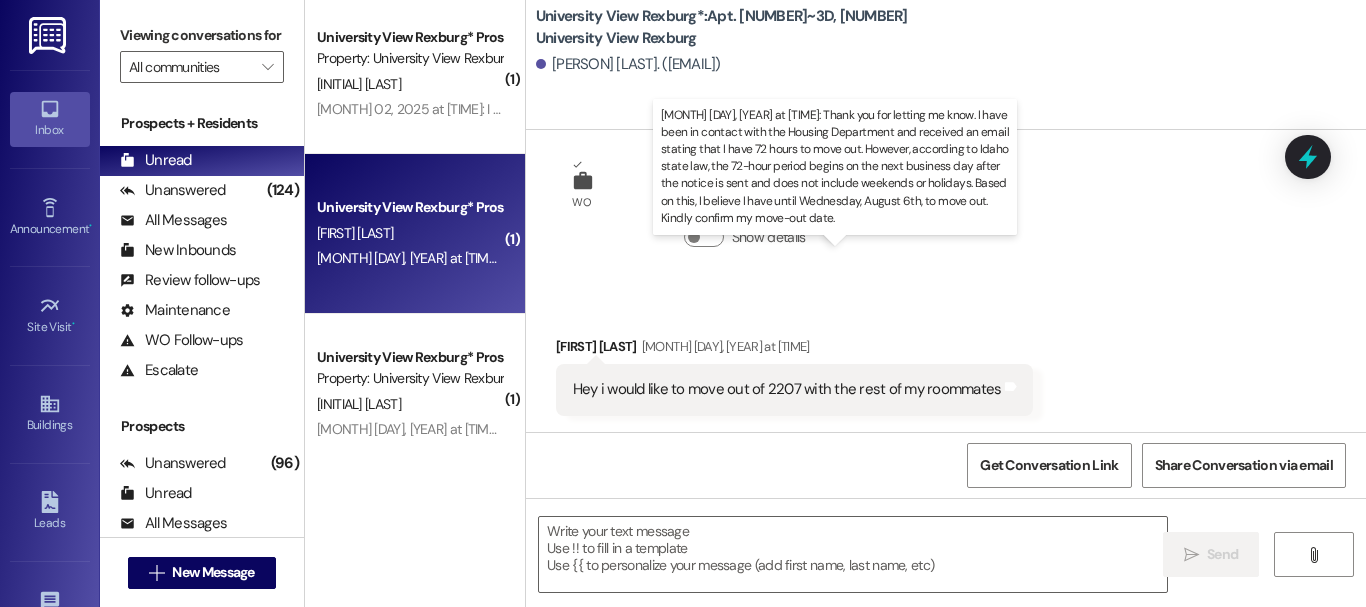 click on "[MONTH] [DAY], [YEAR] at [TIME]: Thank you for letting me know. I have been in contact with the Housing Department and received an email stating that I have 72 hours to move out. However, according to Idaho state law, the 72-hour period begins on the next business day after the notice is sent and does not include weekends or holidays.
Based on this, I believe I have until Wednesday, August 6th, to move out. Kindly confirm my move-out date. [MONTH] [DAY], [YEAR] at [TIME]: Thank you for letting me know. I have been in contact with the Housing Department and received an email stating that I have 72 hours to move out. However, according to Idaho state law, the 72-hour period begins on the next business day after the notice is sent and does not include weekends or holidays.
Based on this, I believe I have until Wednesday, August 6th, to move out. Kindly confirm my move-out date." at bounding box center (1607, 258) 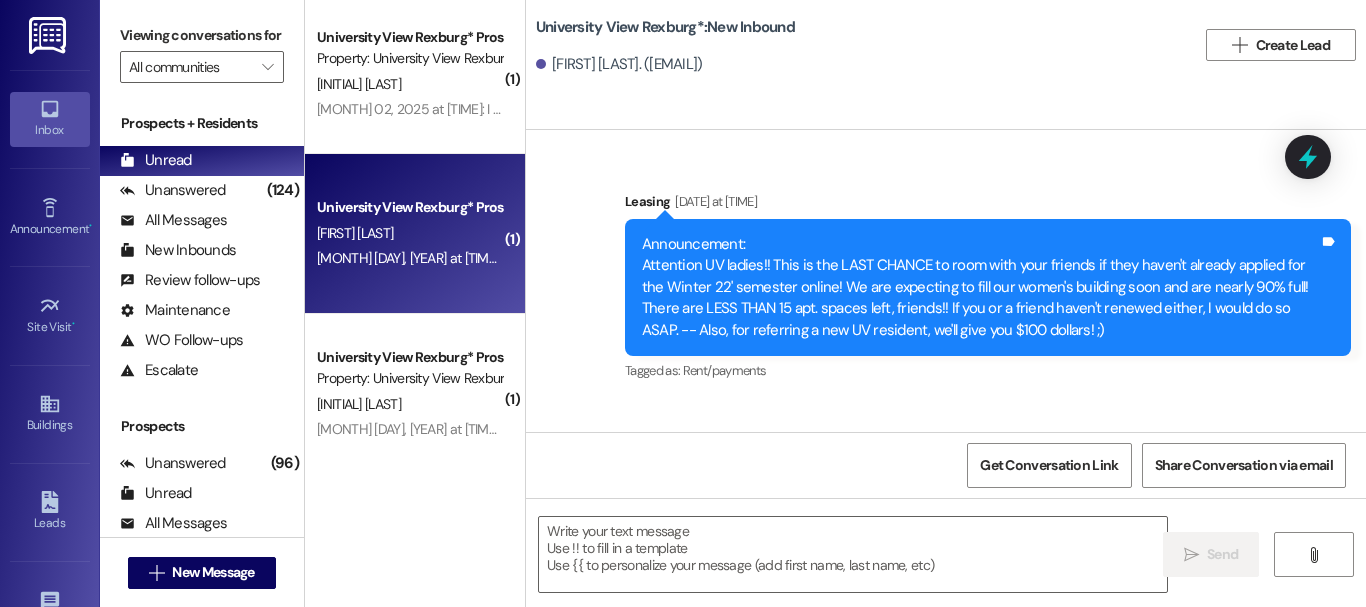 scroll, scrollTop: 195011, scrollLeft: 0, axis: vertical 